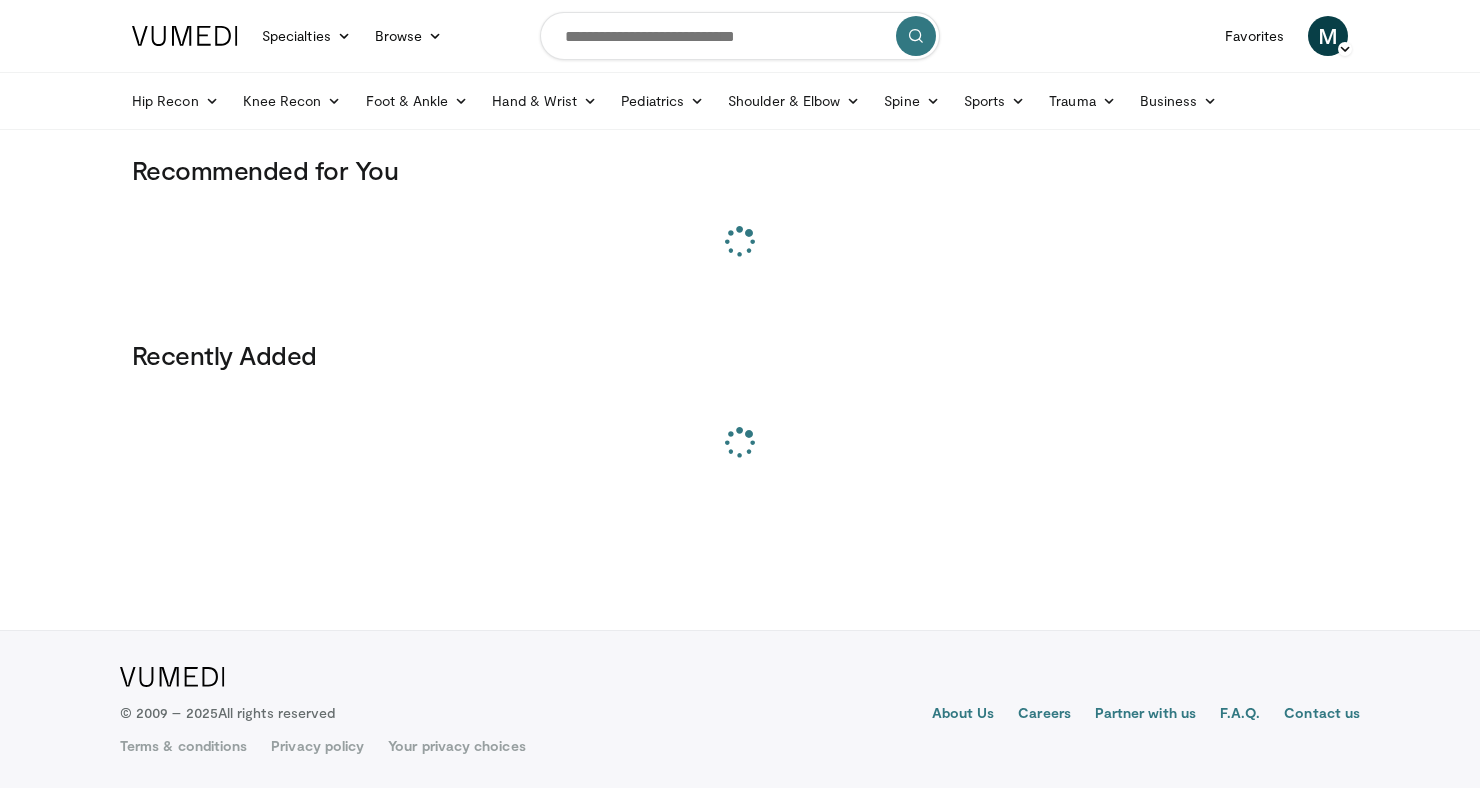 scroll, scrollTop: 0, scrollLeft: 0, axis: both 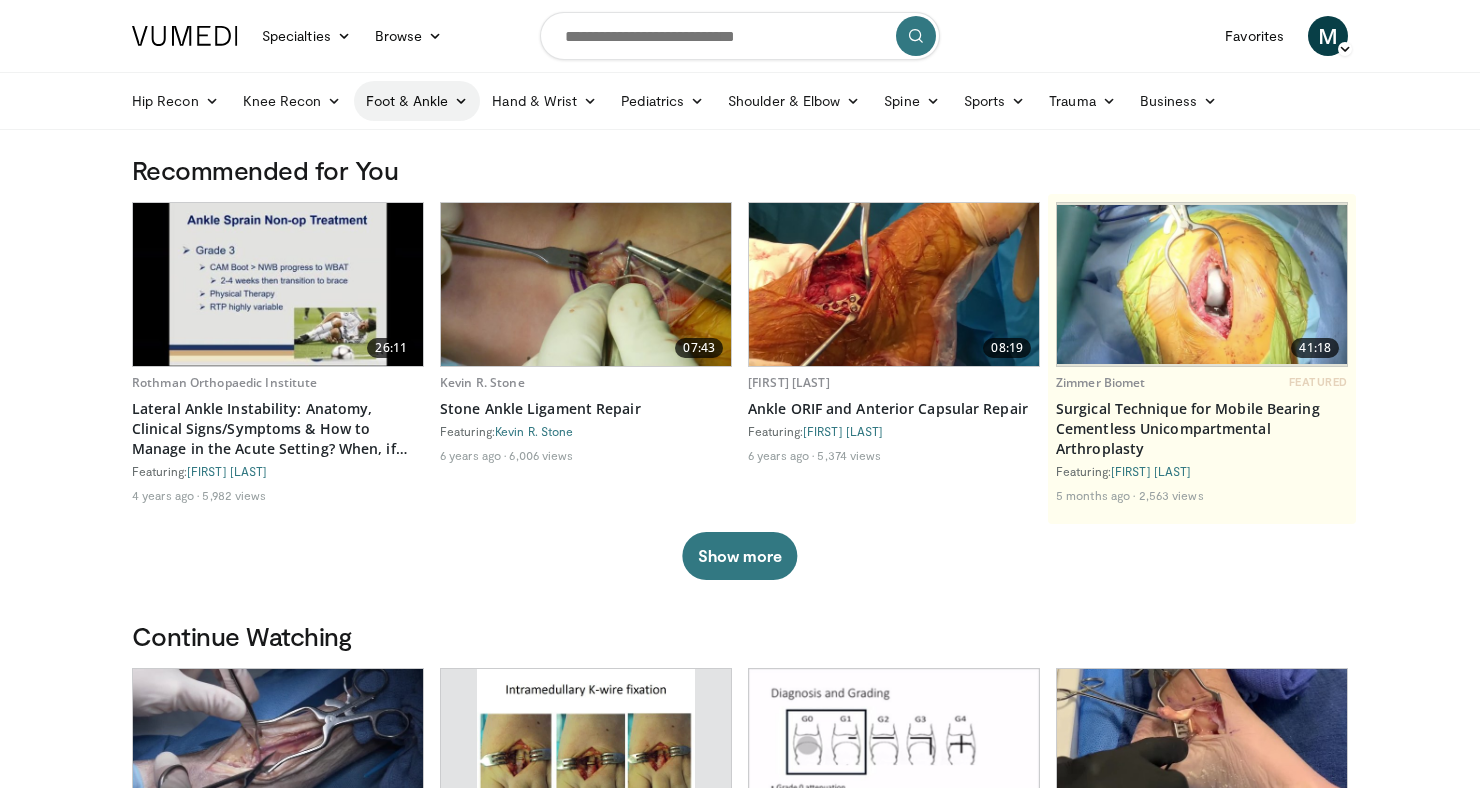 click on "Foot & Ankle" at bounding box center [417, 101] 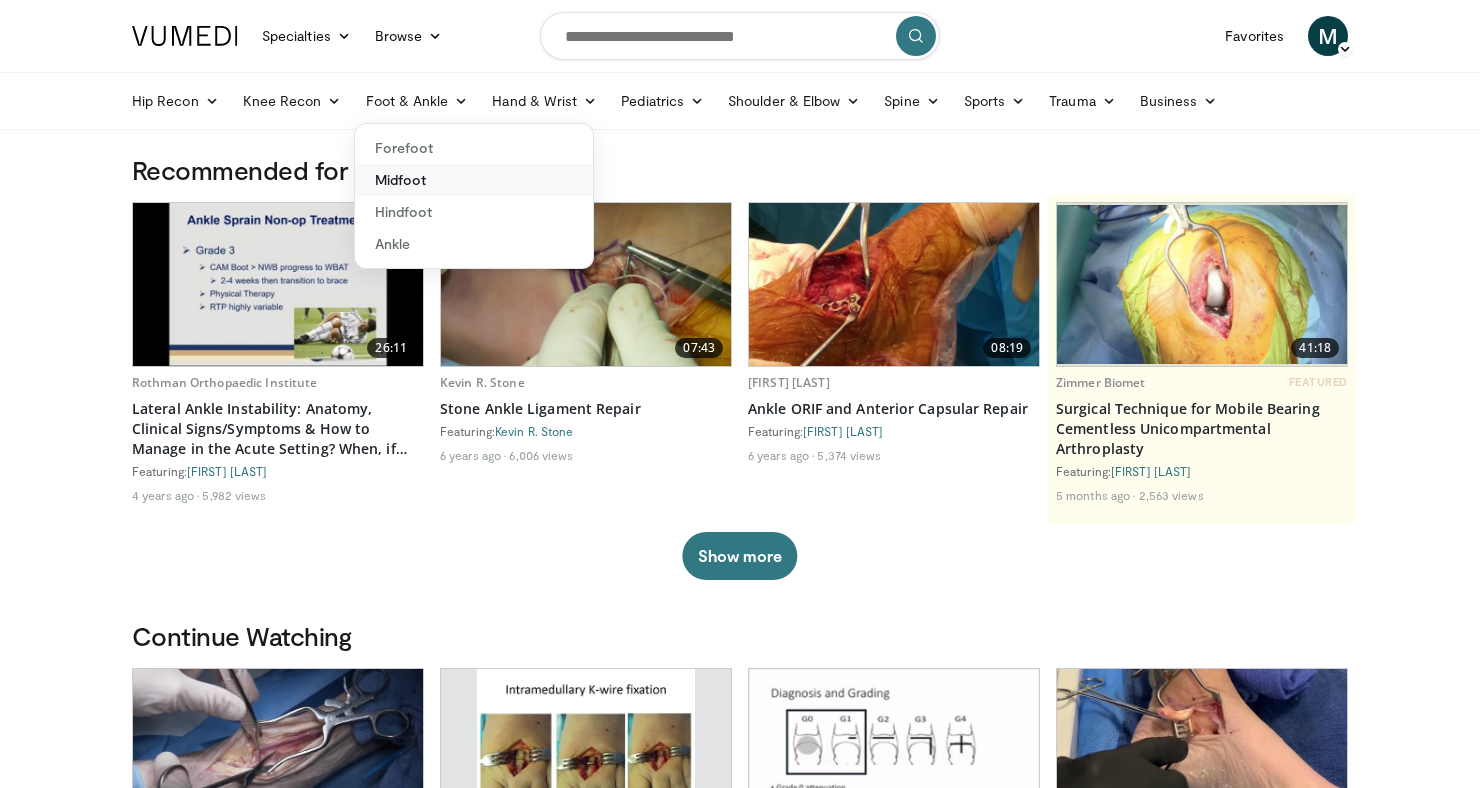 click on "Midfoot" at bounding box center (474, 180) 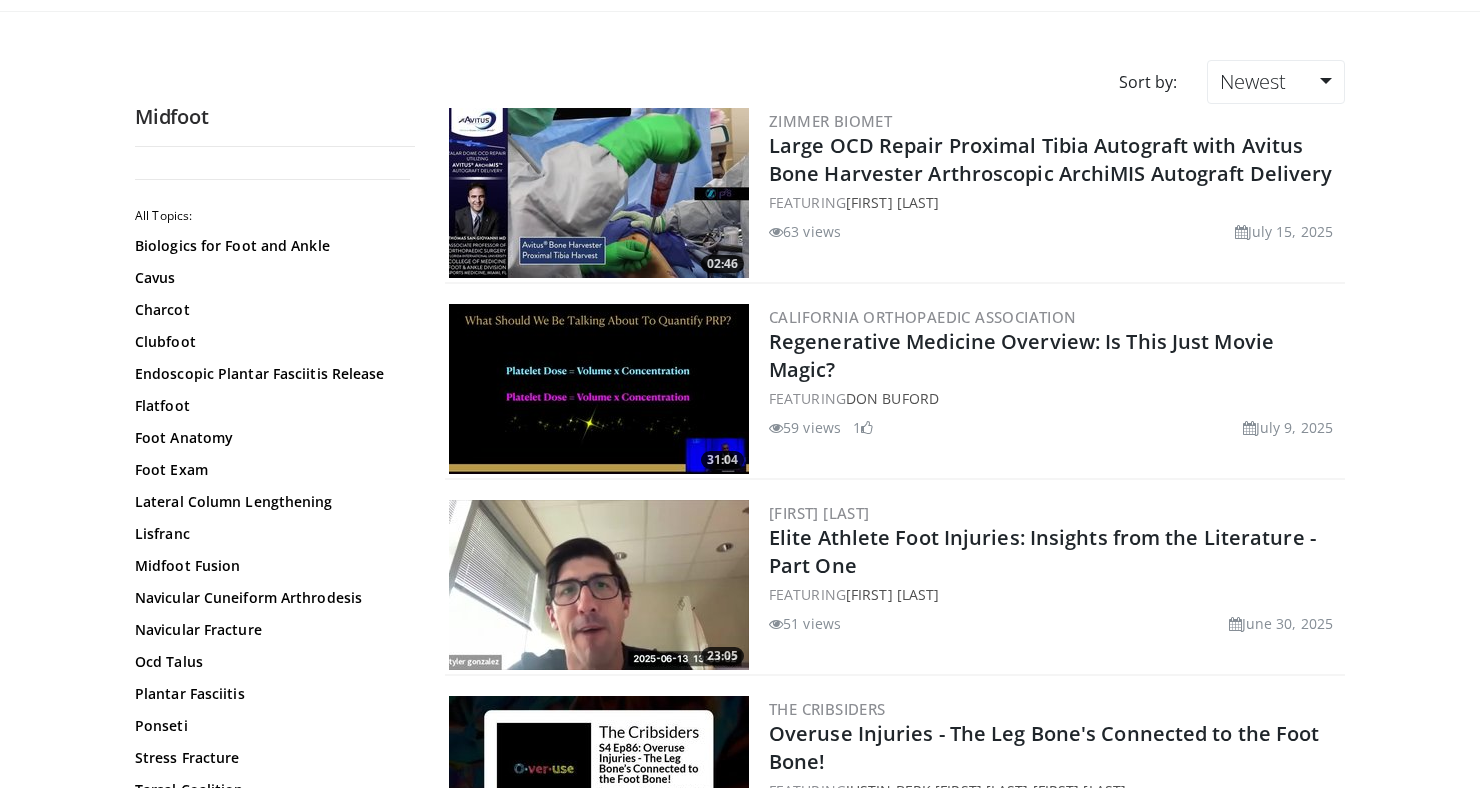 scroll, scrollTop: 0, scrollLeft: 0, axis: both 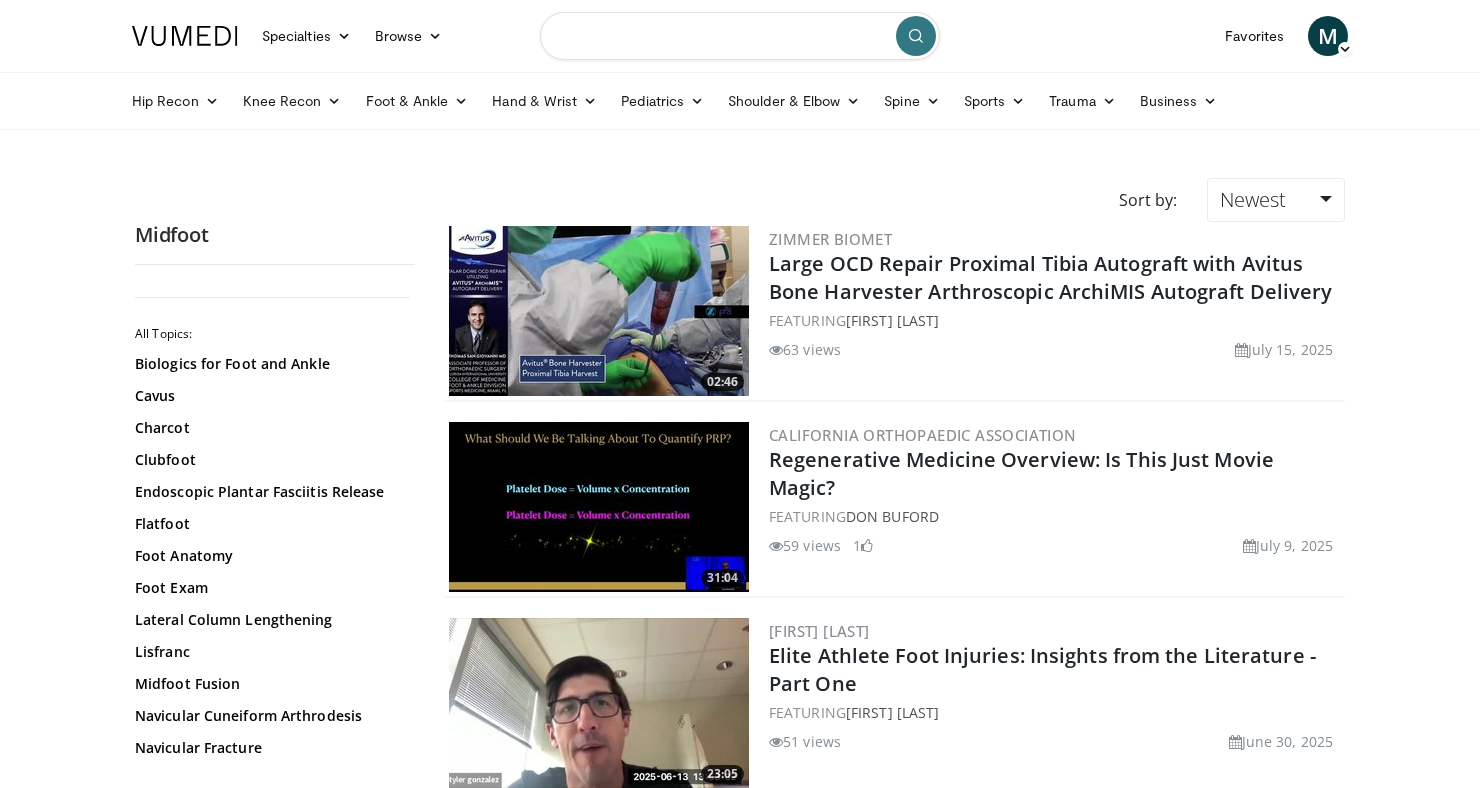 click at bounding box center (740, 36) 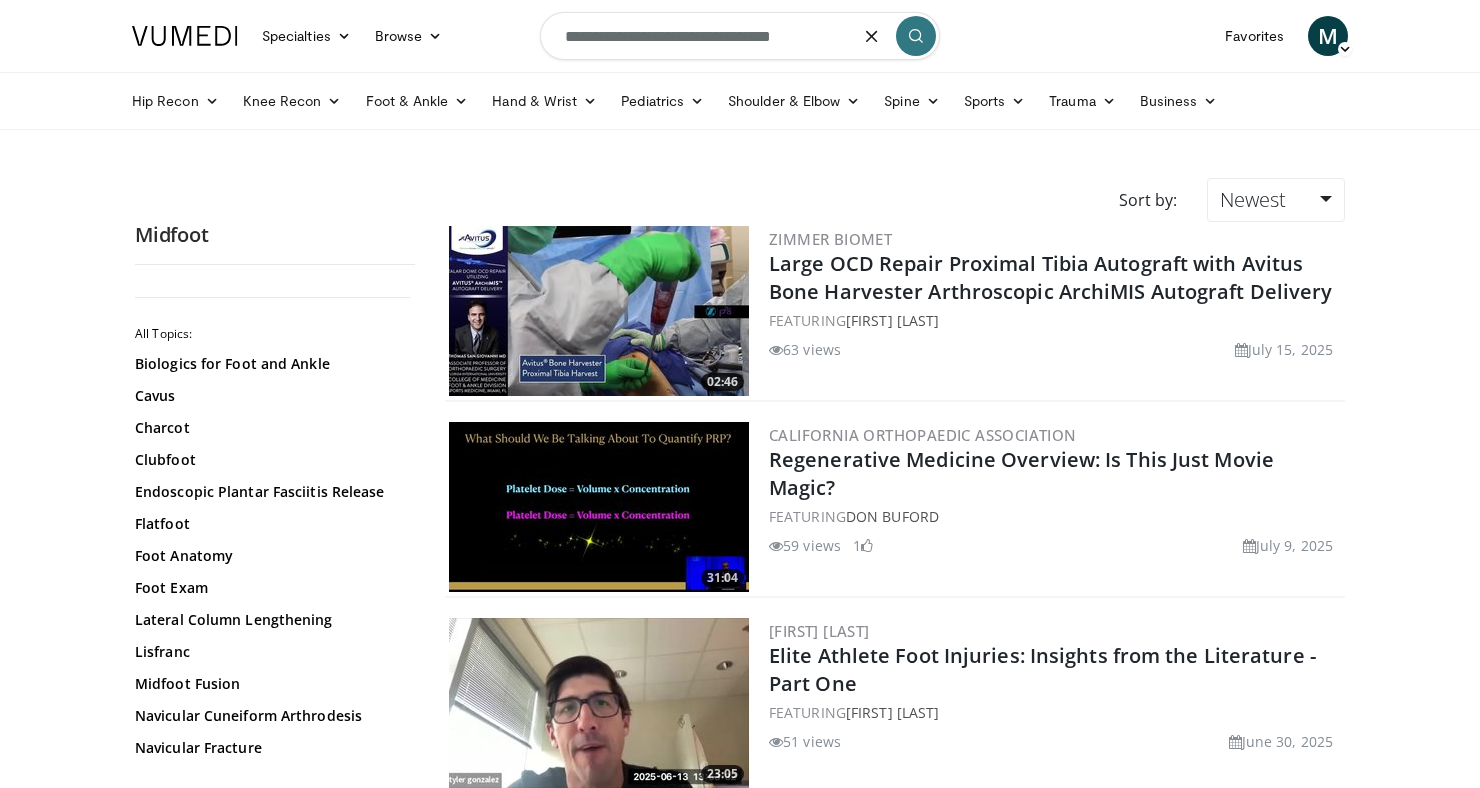type on "**********" 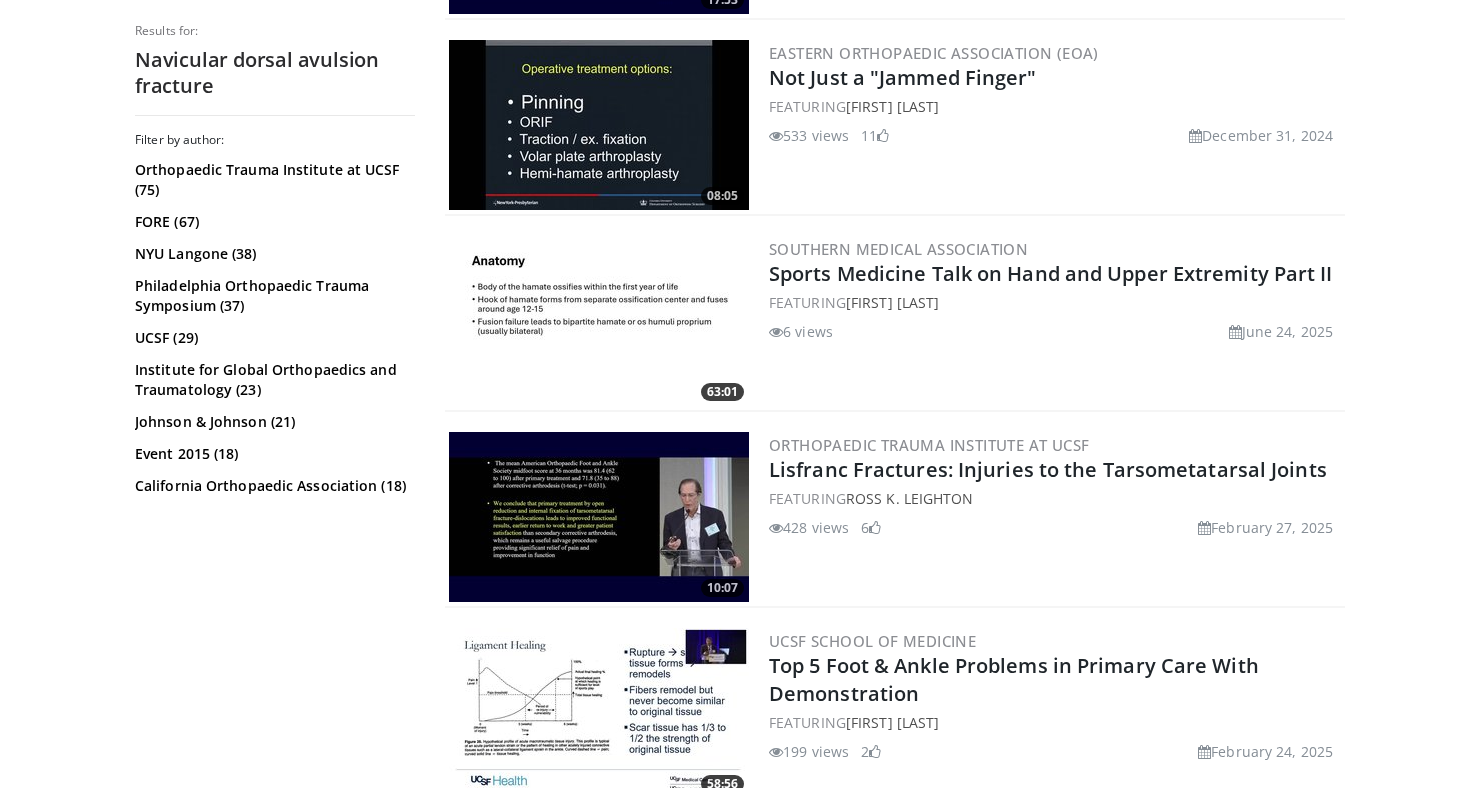 scroll, scrollTop: 0, scrollLeft: 0, axis: both 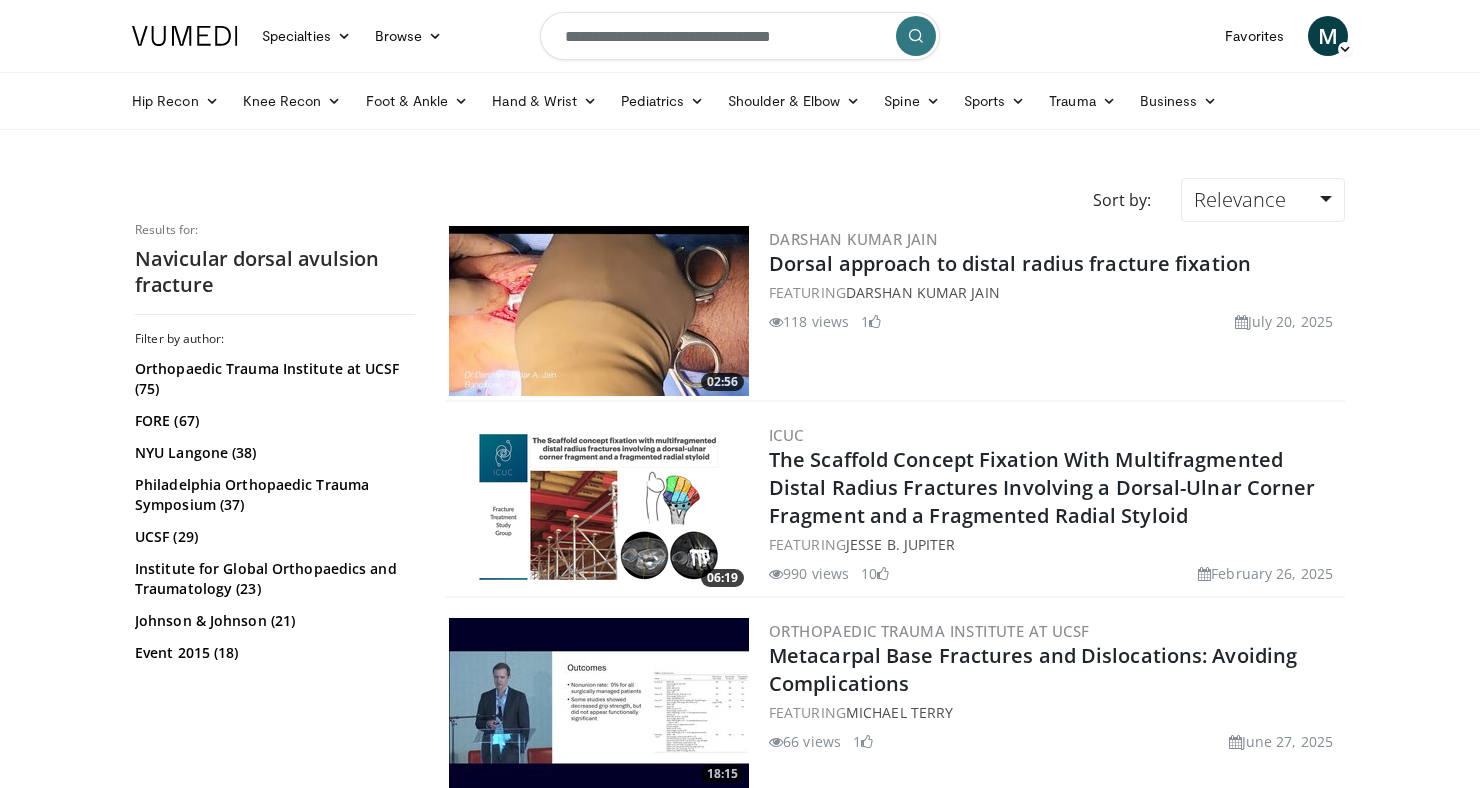 click on "**********" at bounding box center (740, 36) 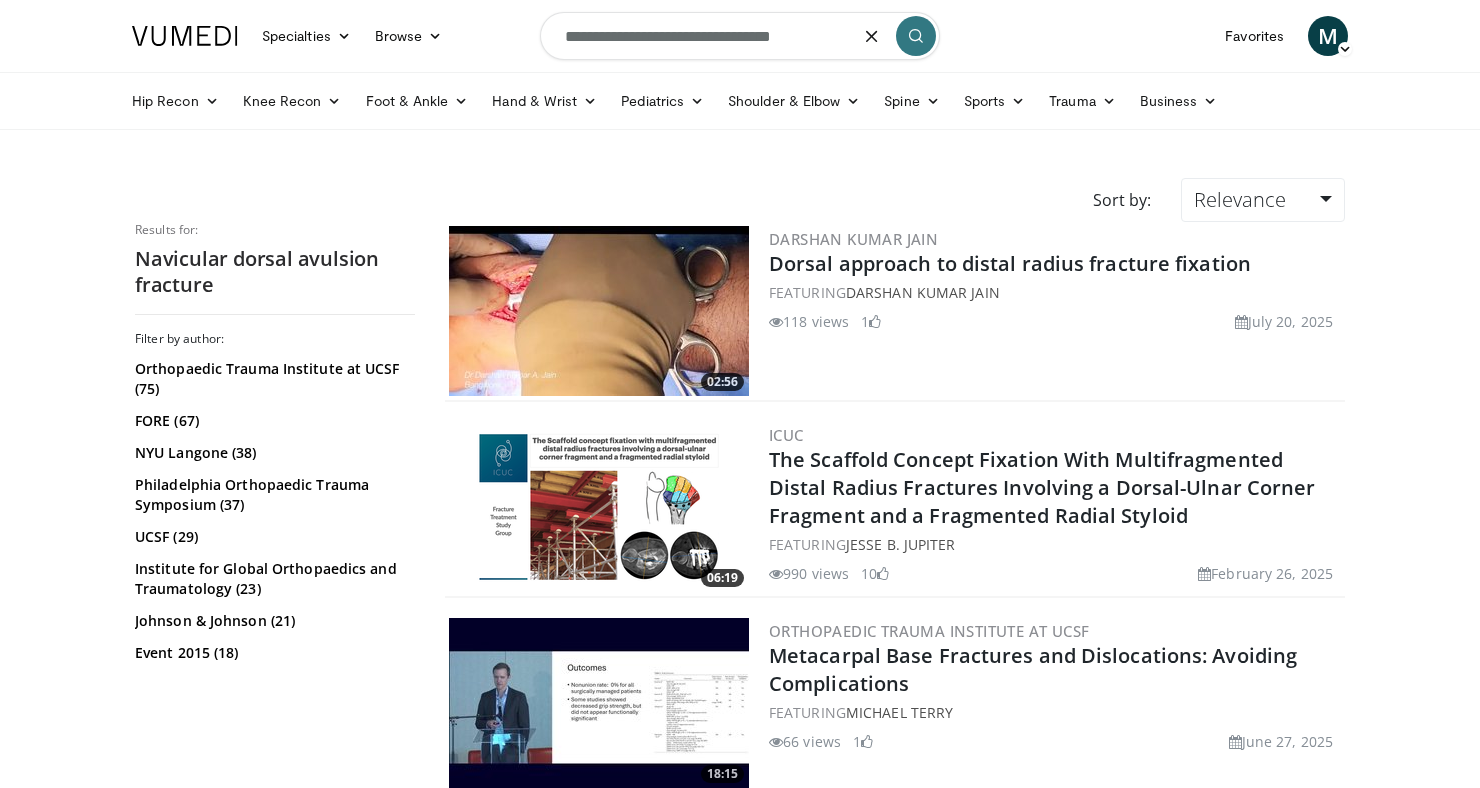 click on "**********" at bounding box center [740, 36] 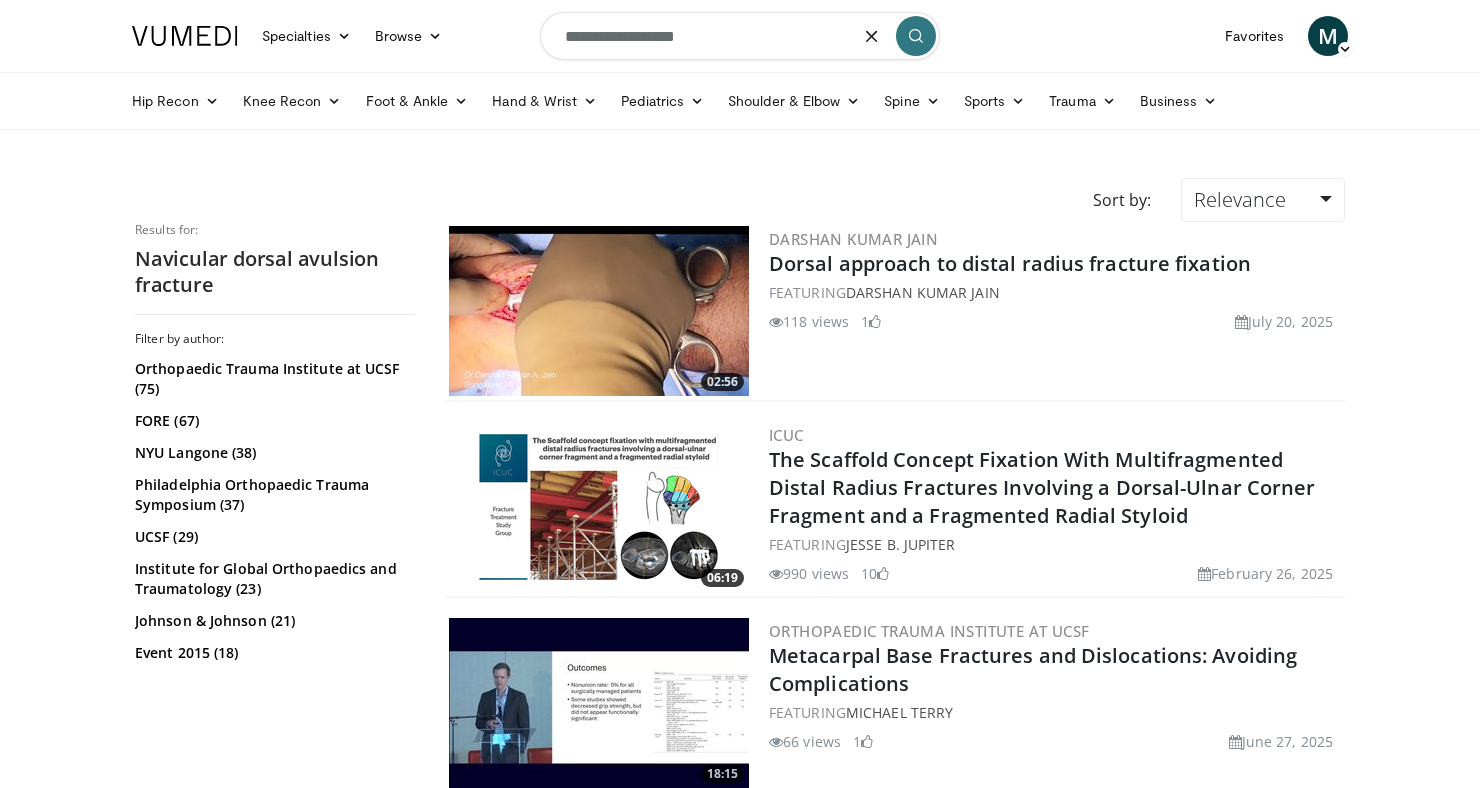 type on "**********" 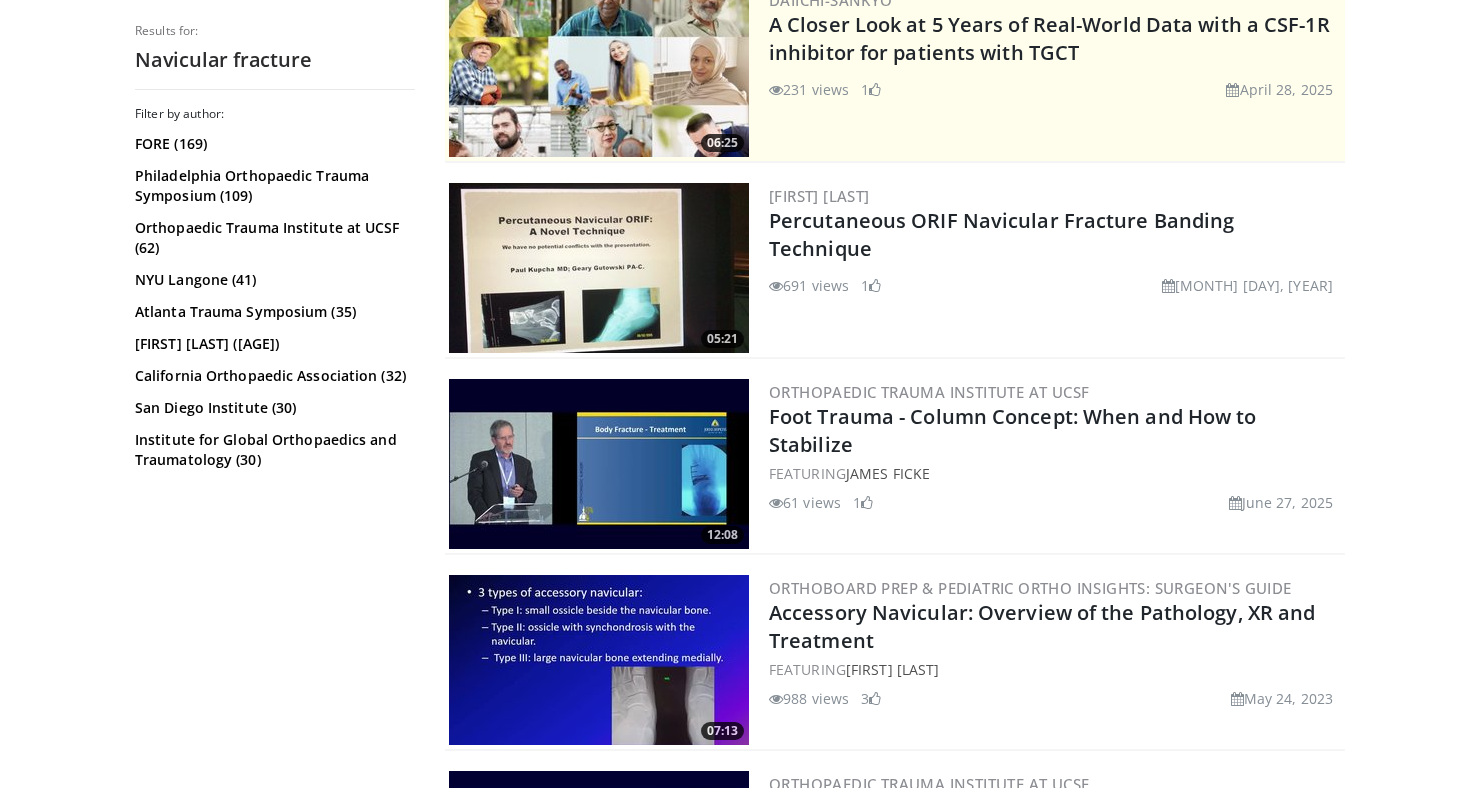 scroll, scrollTop: 436, scrollLeft: 0, axis: vertical 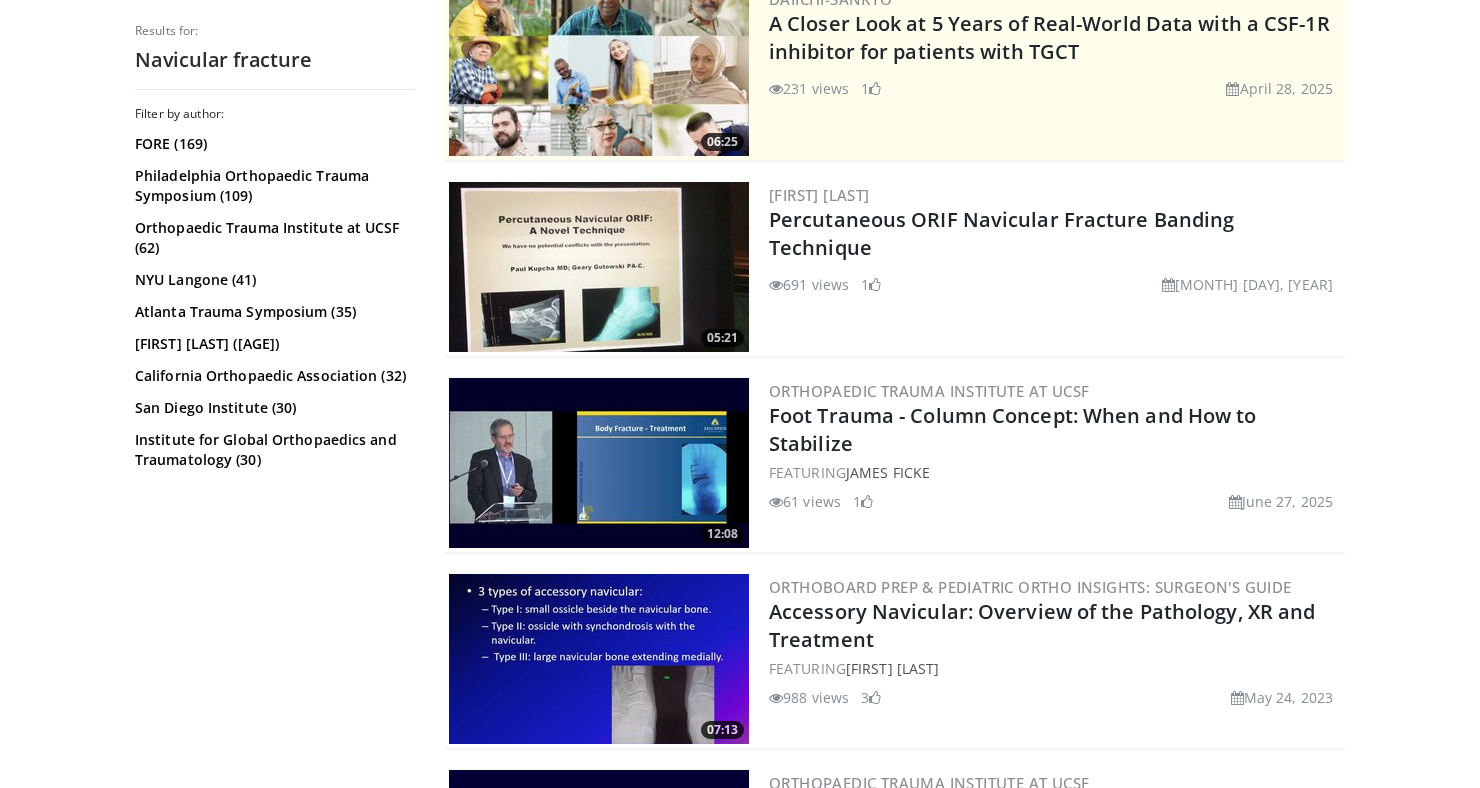 click at bounding box center [599, 267] 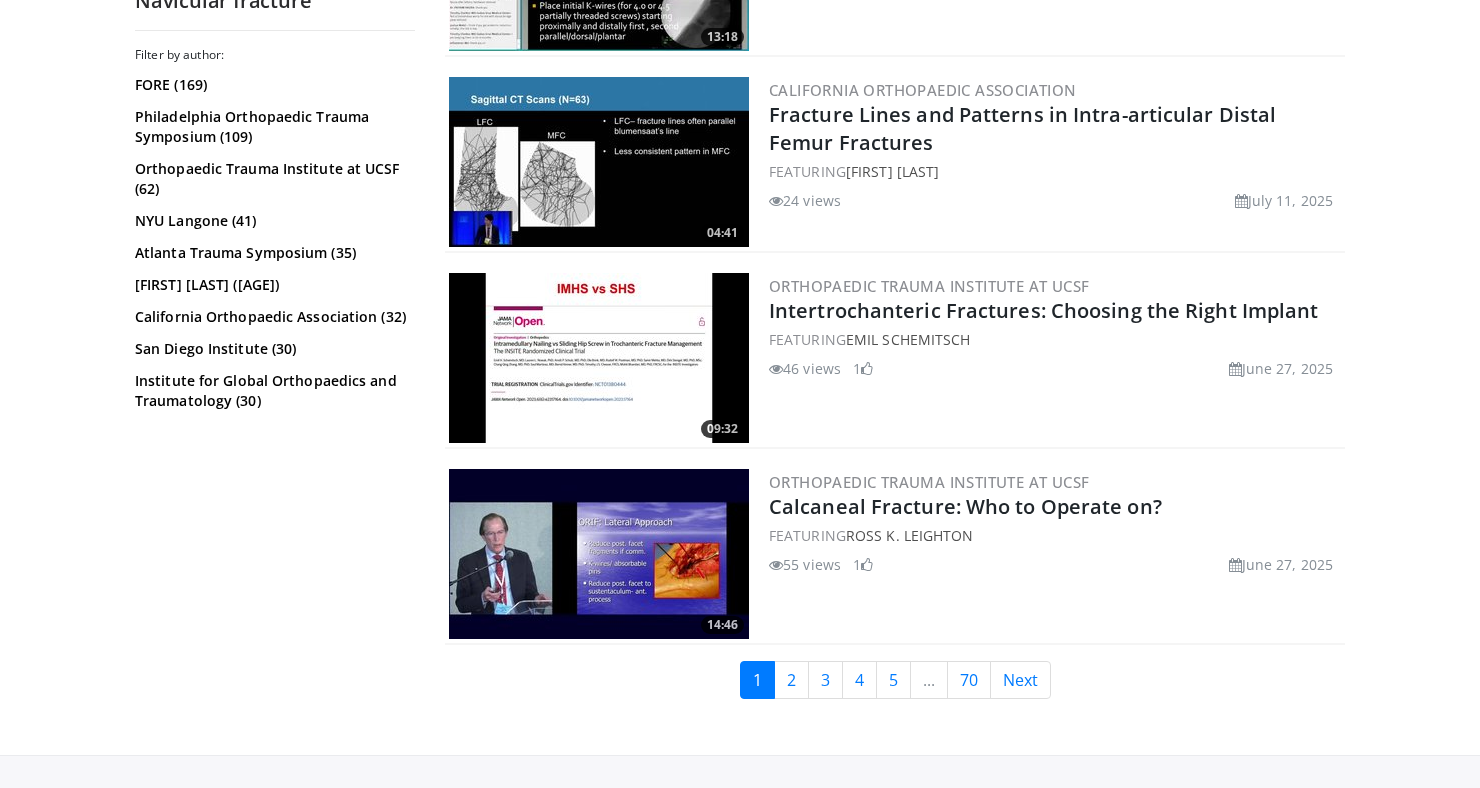 scroll, scrollTop: 4914, scrollLeft: 0, axis: vertical 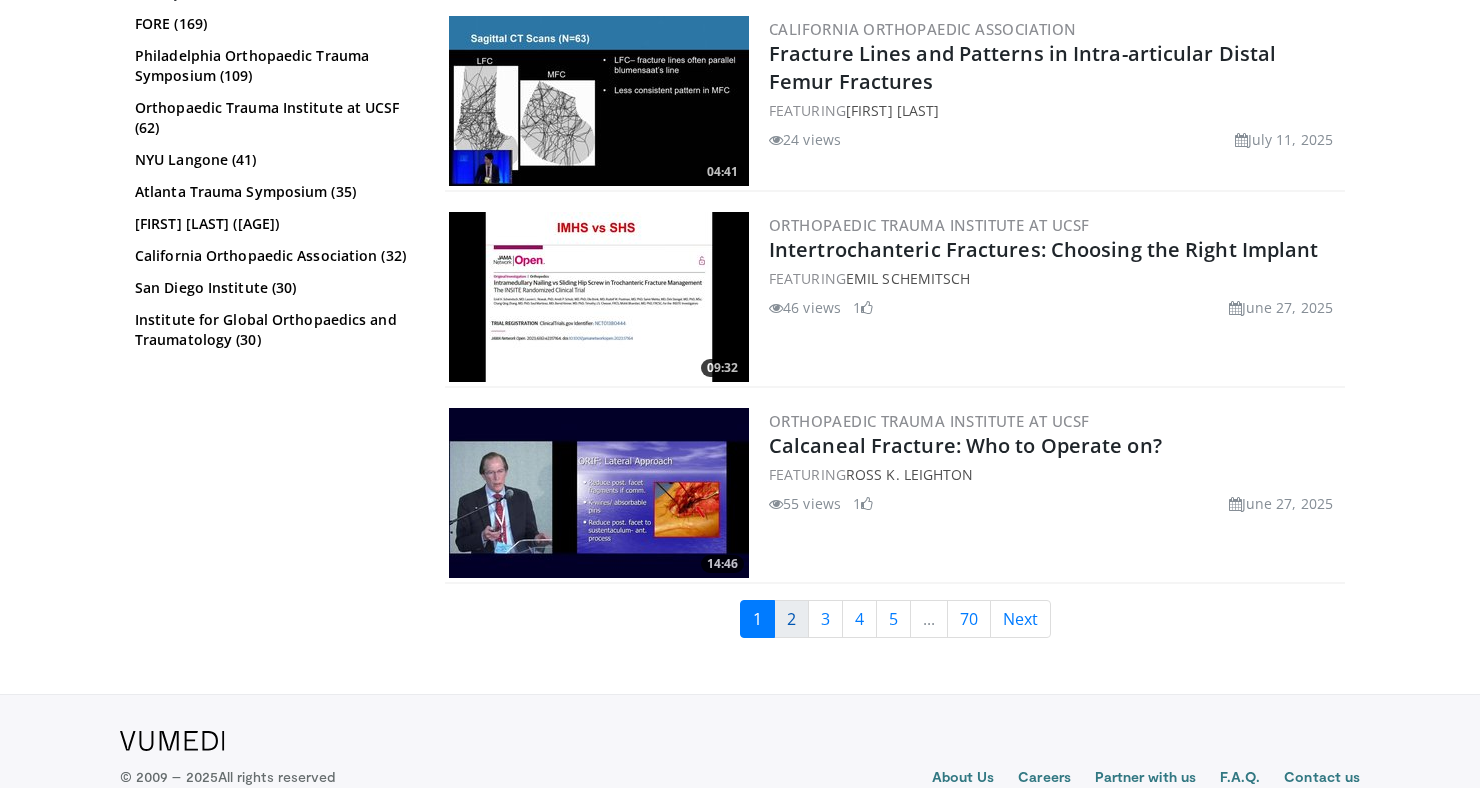 click on "2" at bounding box center [791, 619] 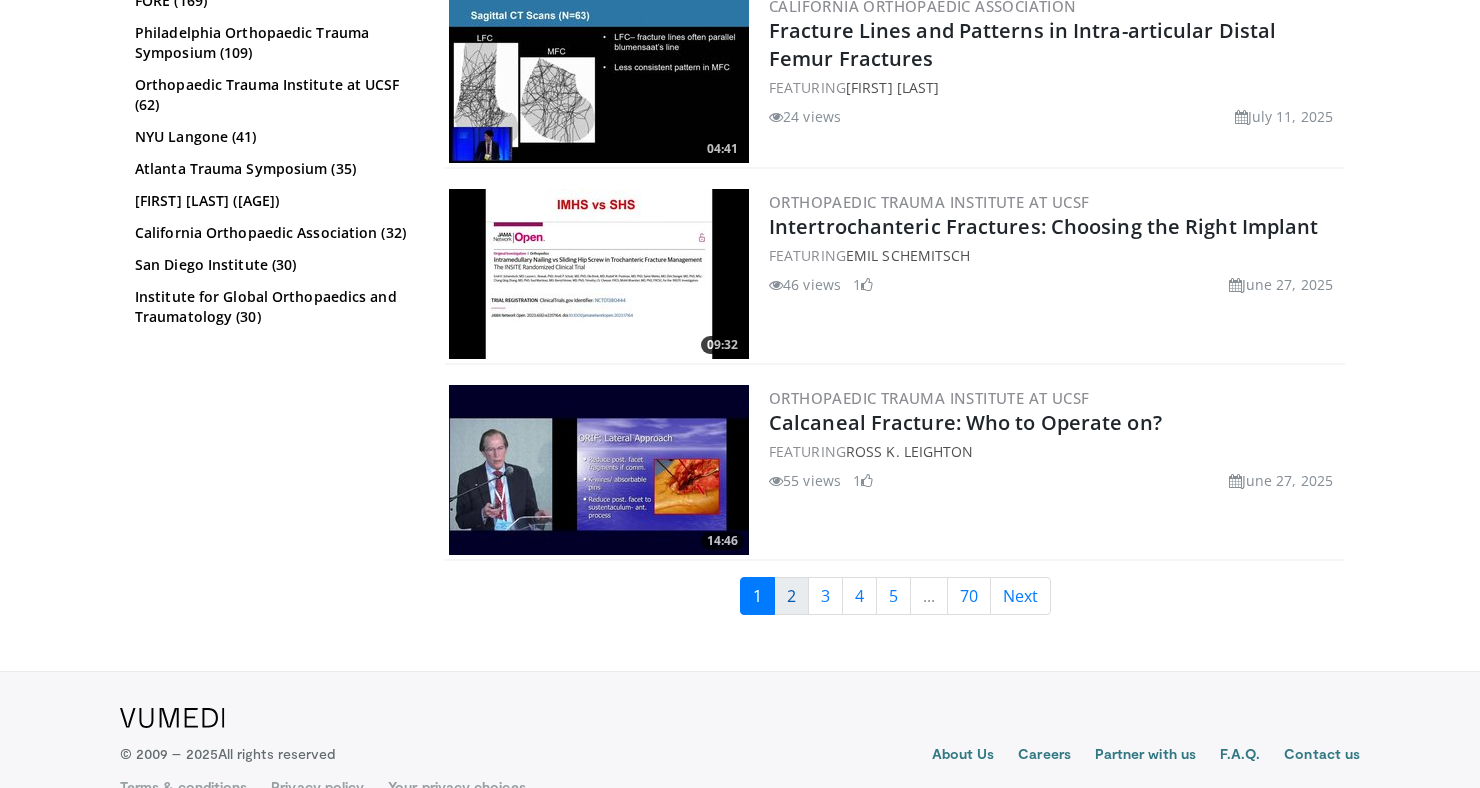 scroll, scrollTop: 4974, scrollLeft: 0, axis: vertical 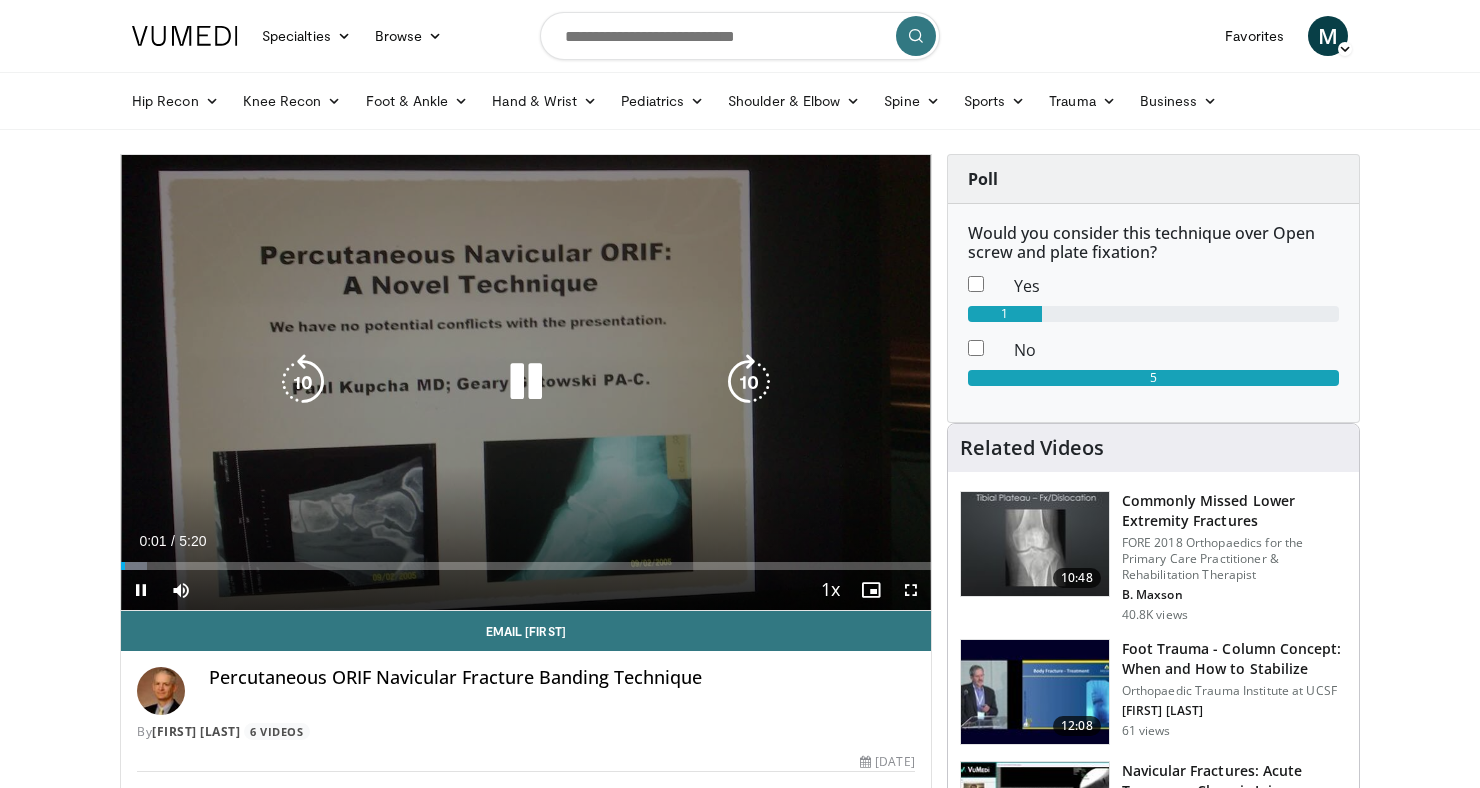 click on "10 seconds
Tap to unmute" at bounding box center (526, 382) 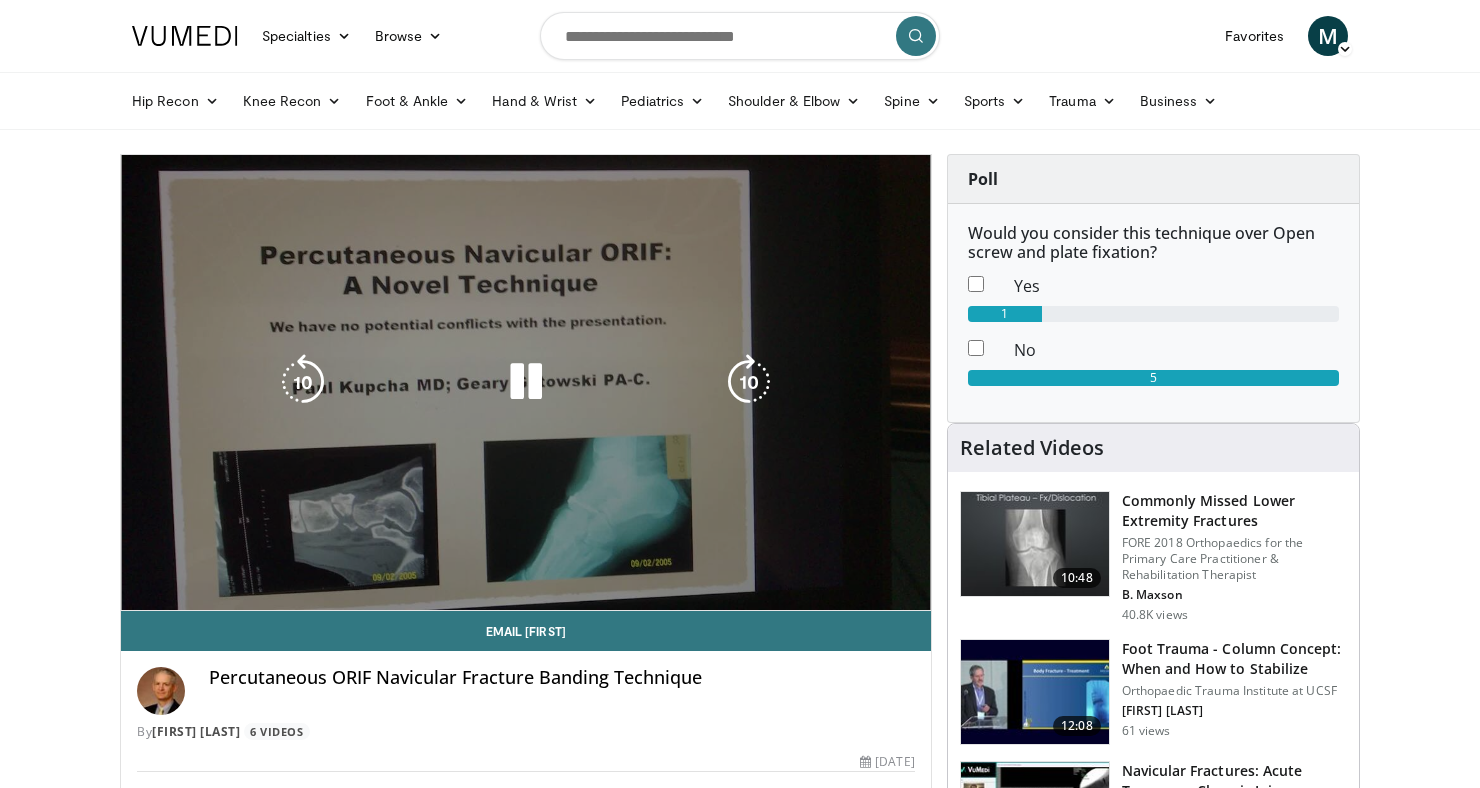 click on "10 seconds
Tap to unmute" at bounding box center (526, 382) 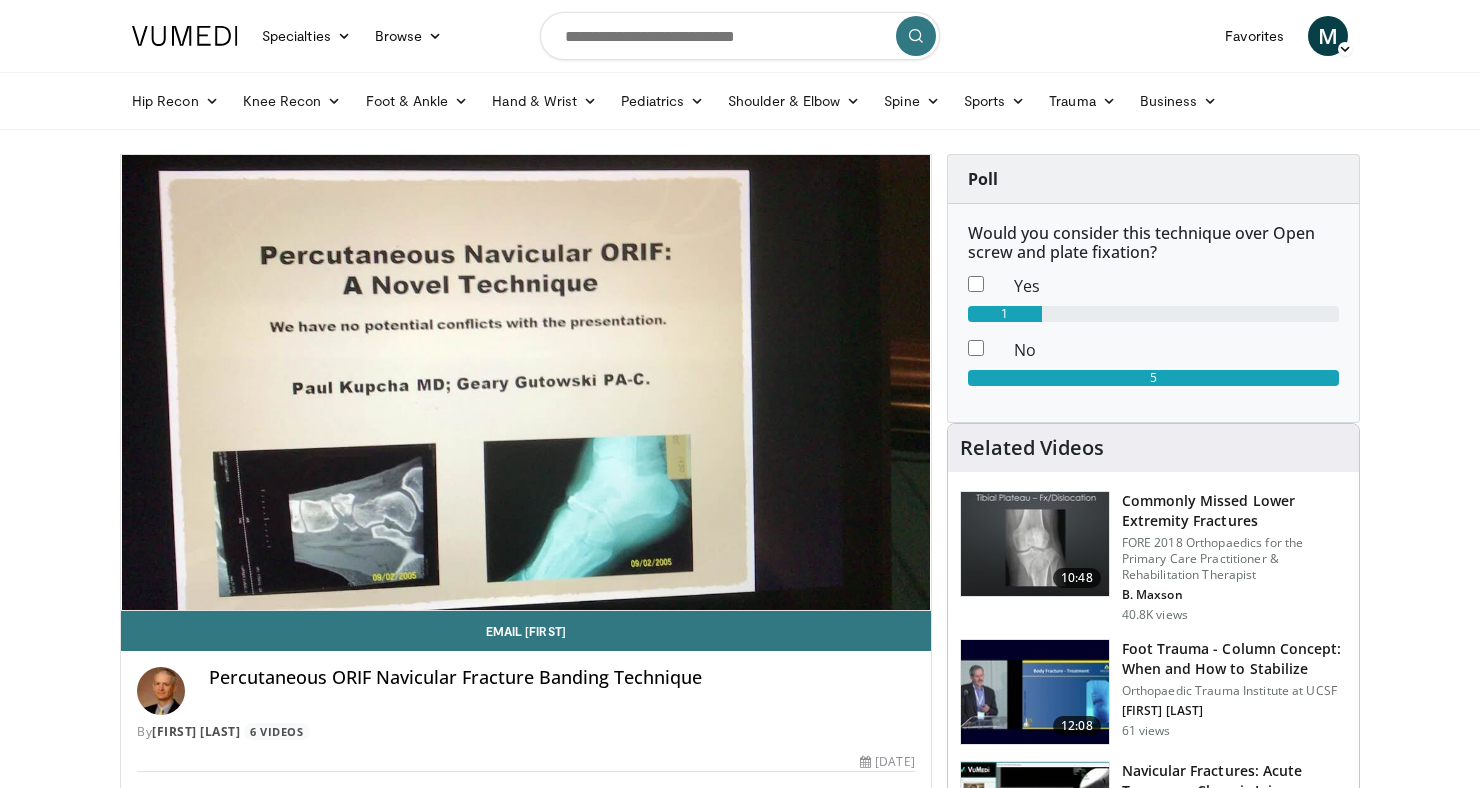 click on "10 seconds
Tap to unmute" at bounding box center (526, 382) 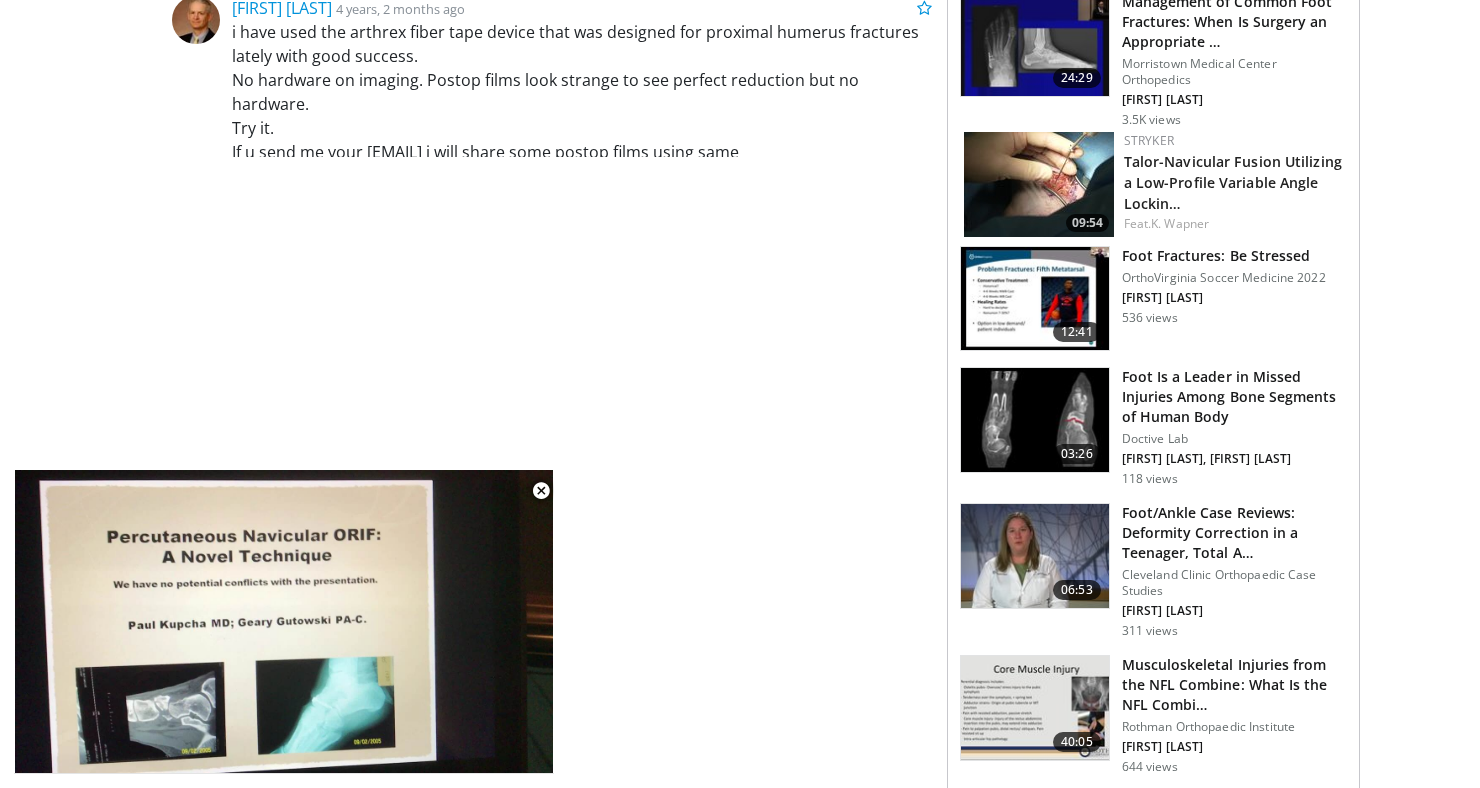 scroll, scrollTop: 888, scrollLeft: 0, axis: vertical 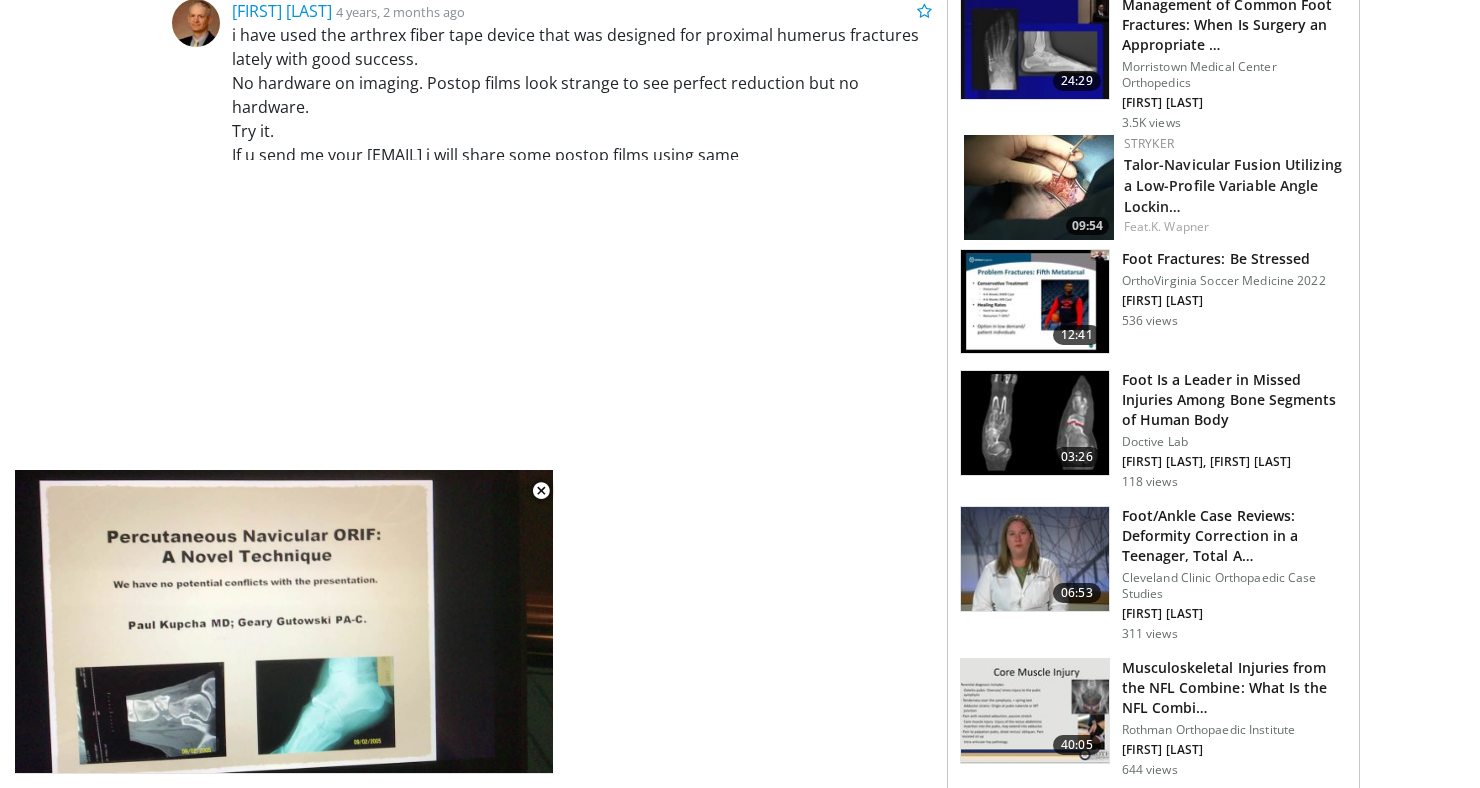click at bounding box center (1039, 187) 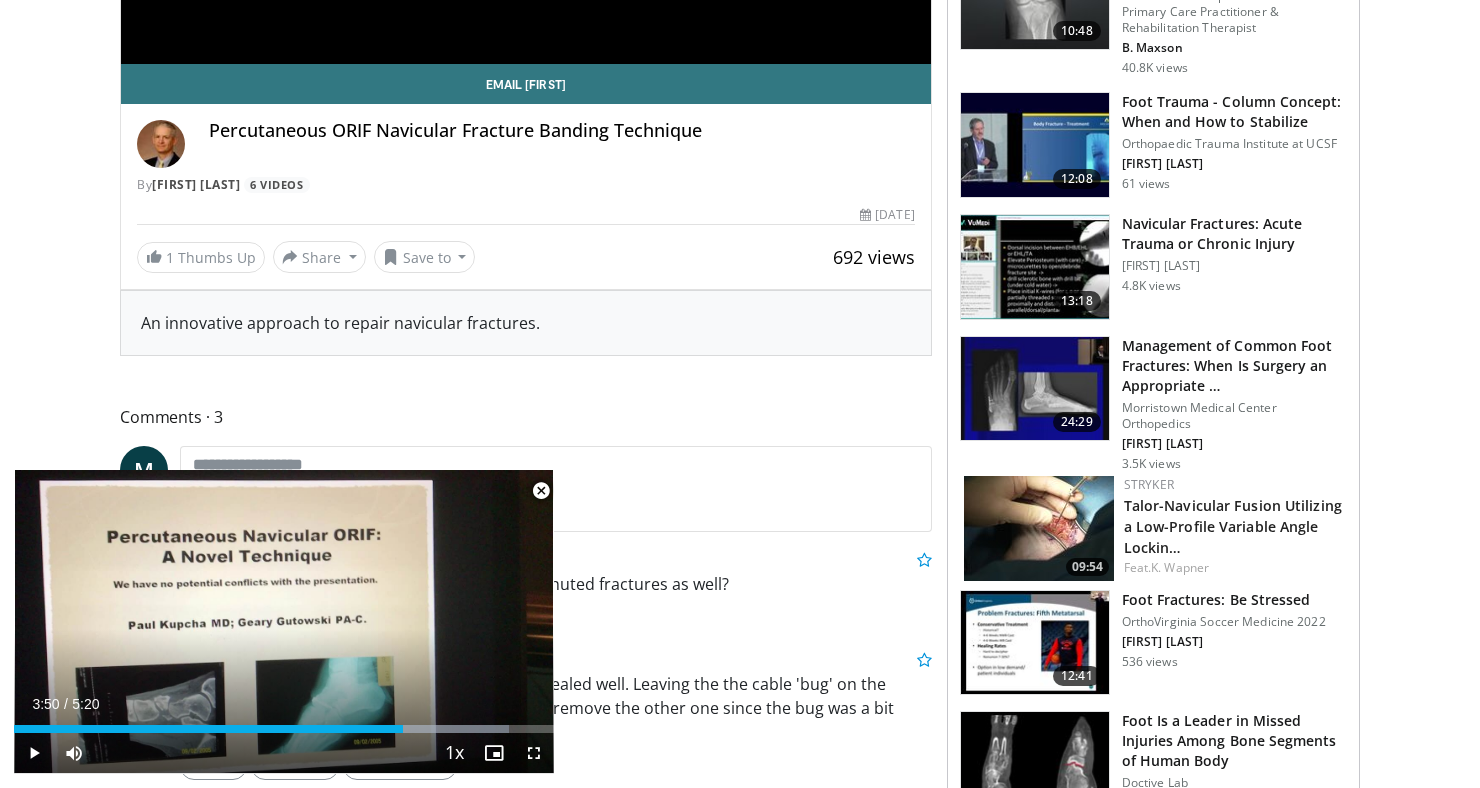 scroll, scrollTop: 552, scrollLeft: 0, axis: vertical 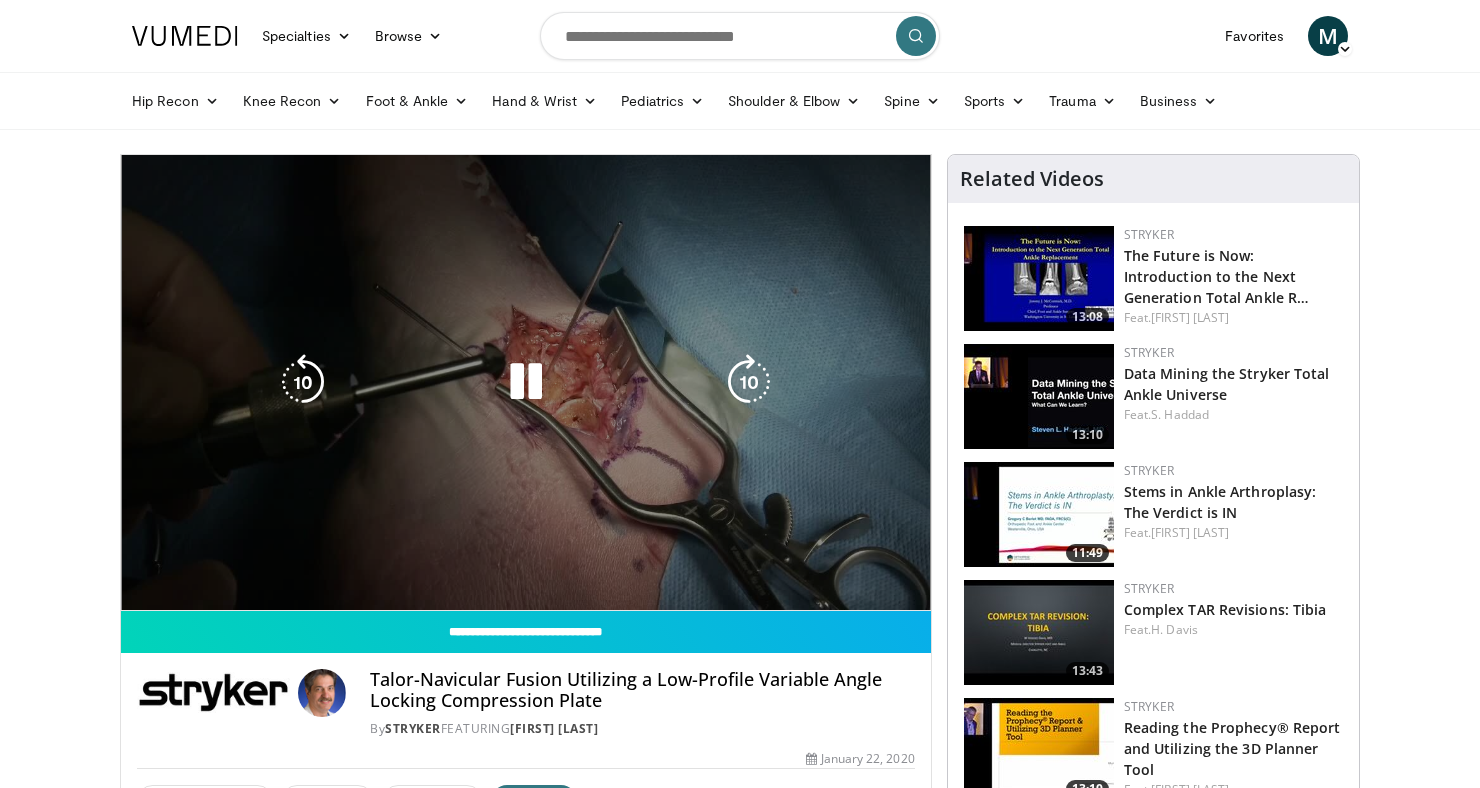 click on "10 seconds
Tap to unmute" at bounding box center (526, 382) 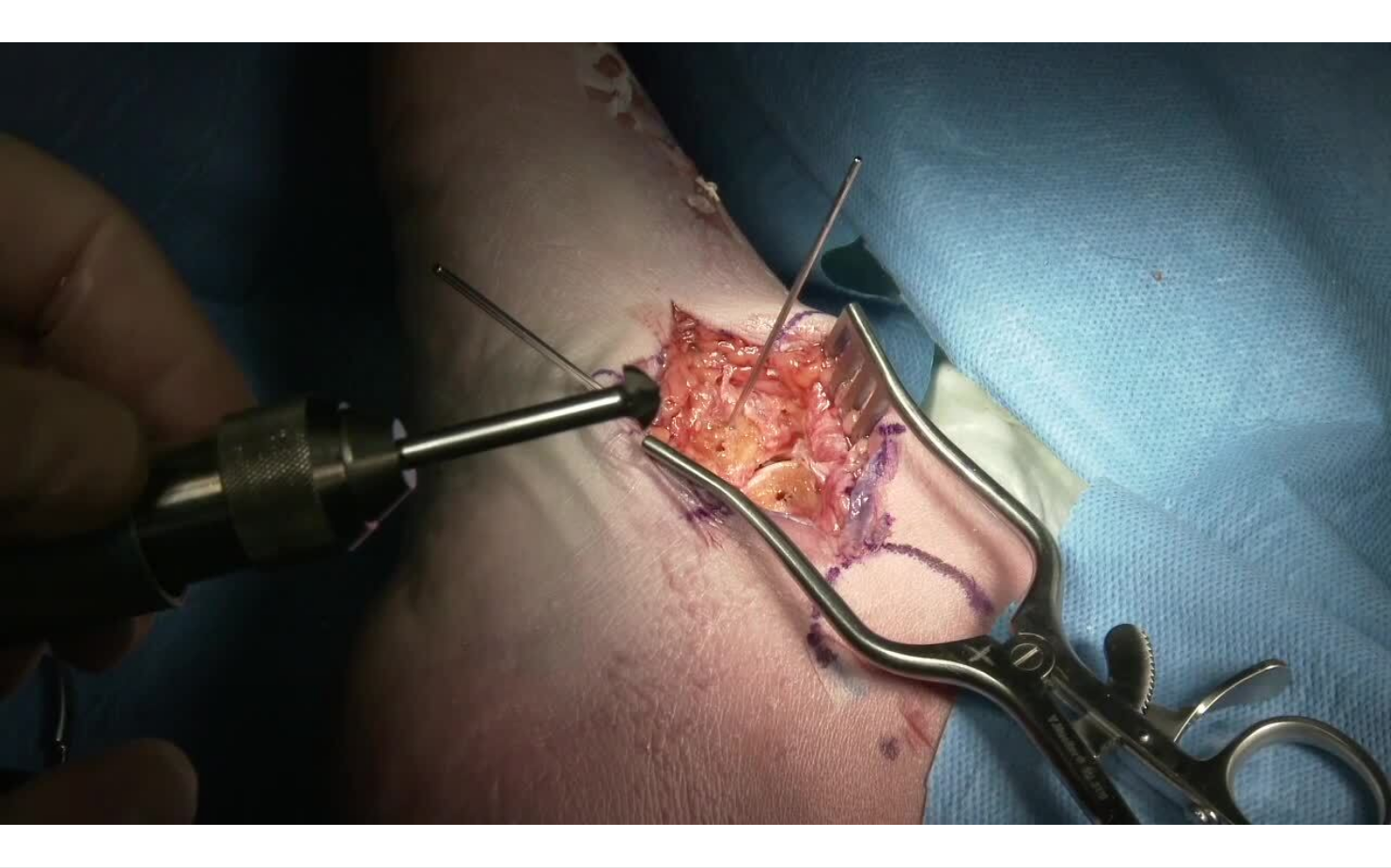 click on "10 seconds
Tap to unmute" at bounding box center (696, 433) 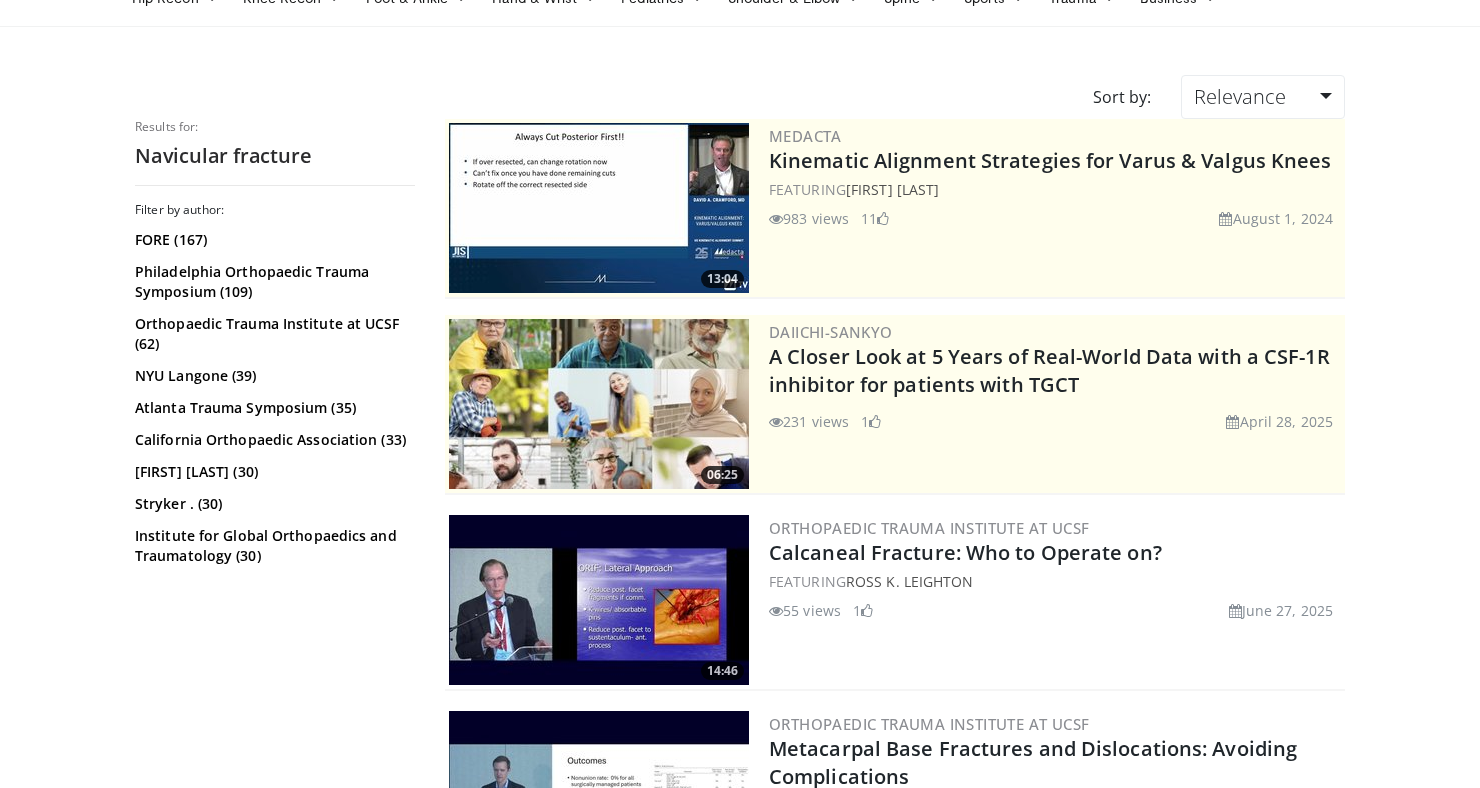 scroll, scrollTop: 0, scrollLeft: 0, axis: both 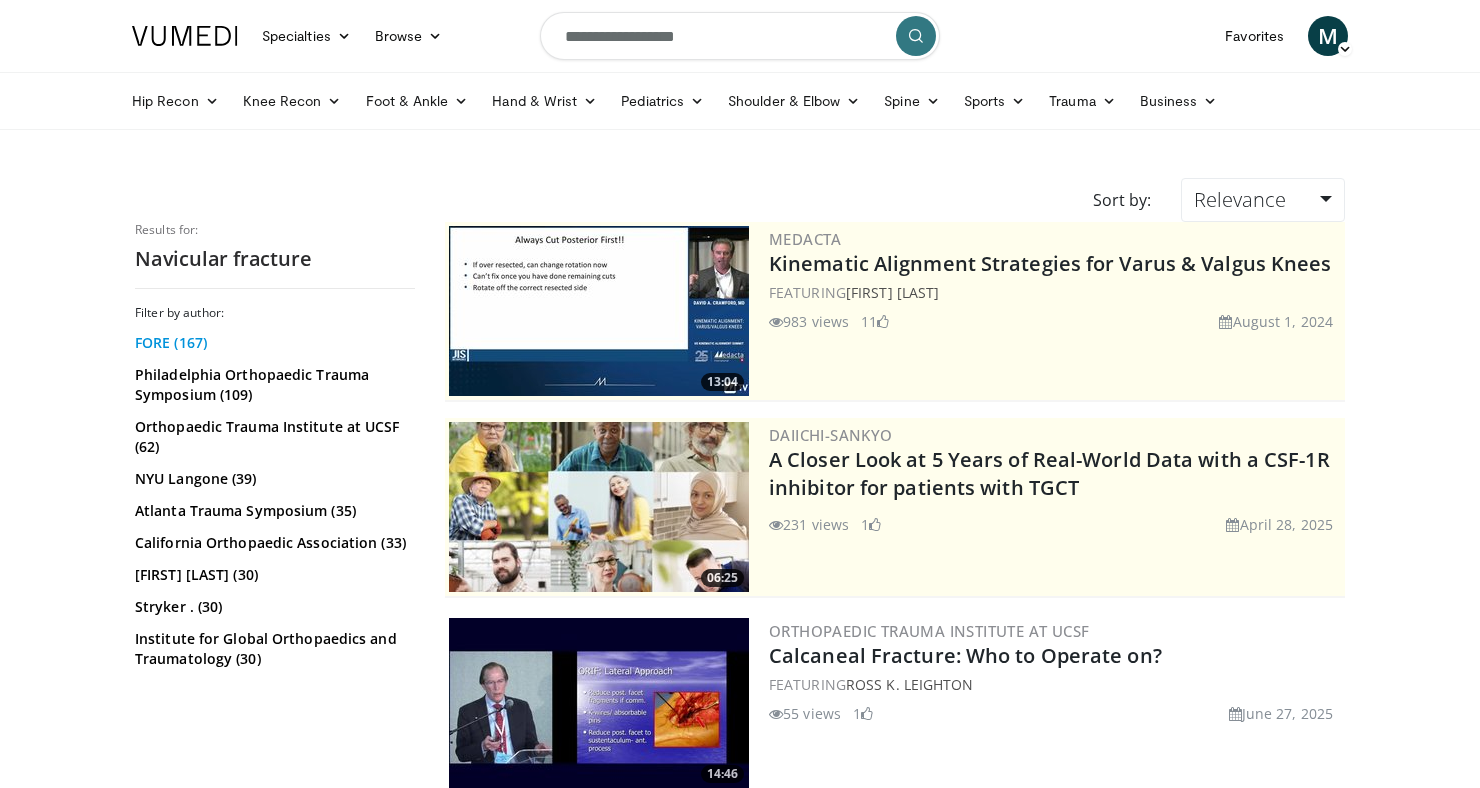 click on "FORE  (167)" at bounding box center [272, 343] 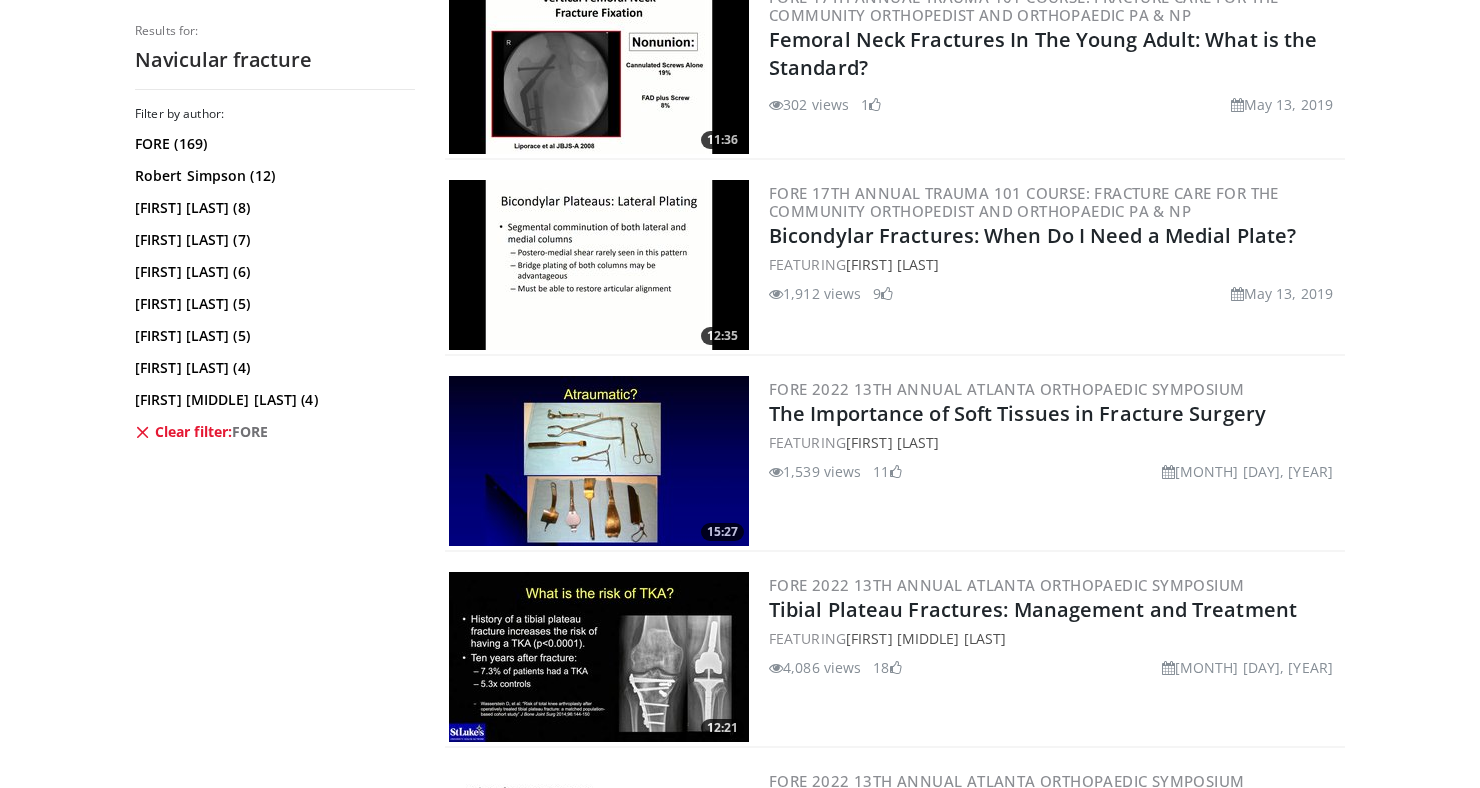 scroll, scrollTop: 831, scrollLeft: 0, axis: vertical 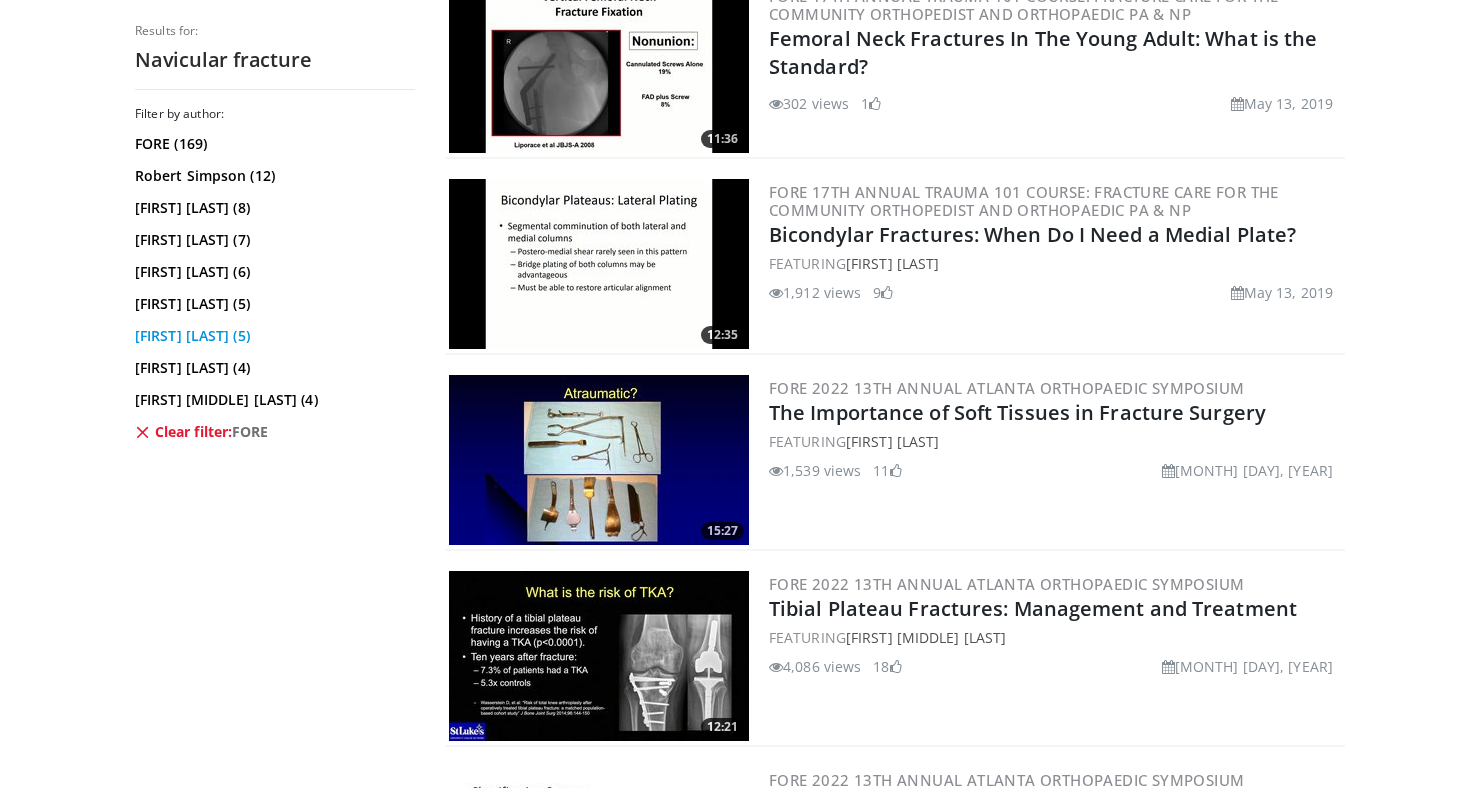 click on "[FIRST] [LAST] (5)" at bounding box center [272, 336] 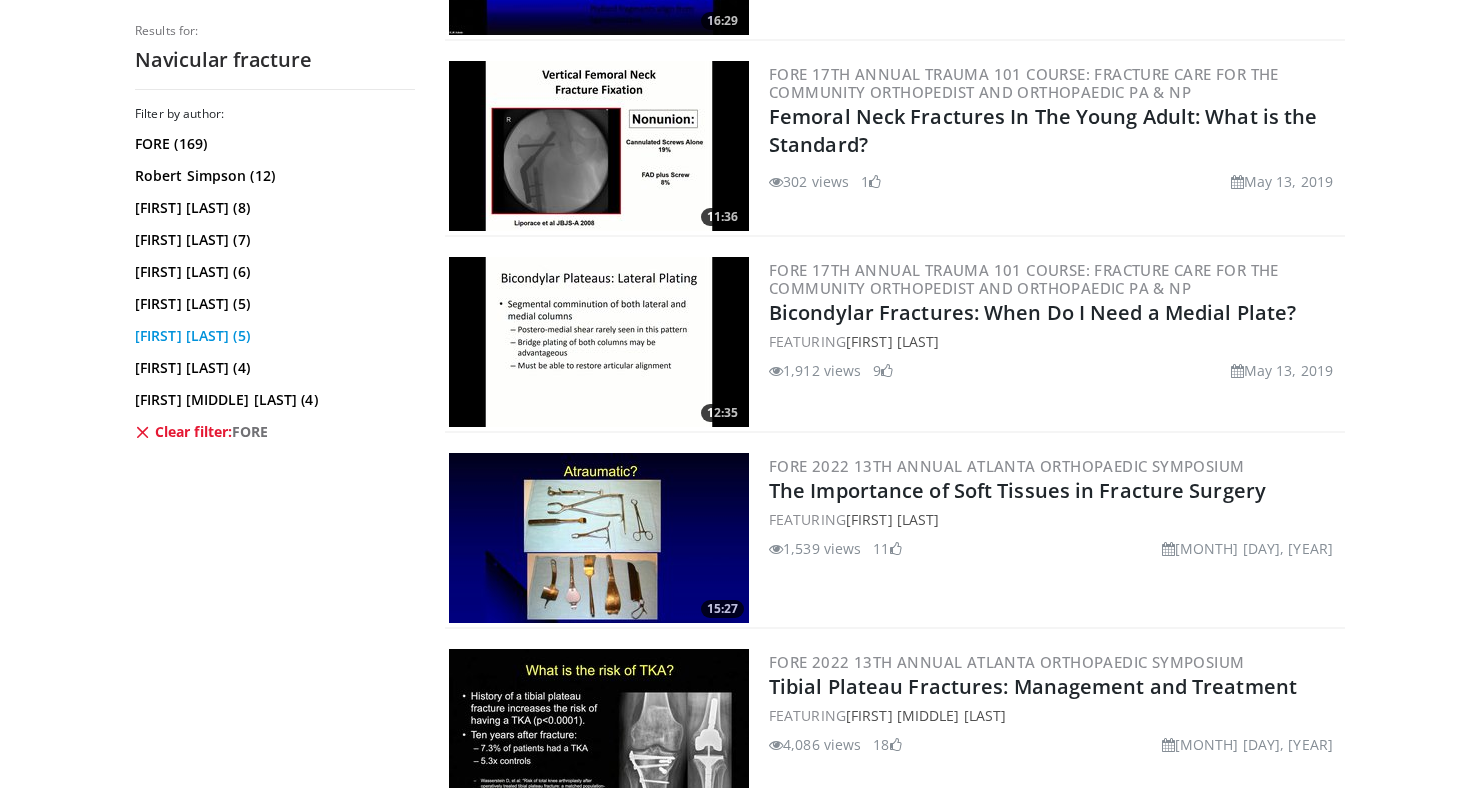 scroll, scrollTop: 0, scrollLeft: 0, axis: both 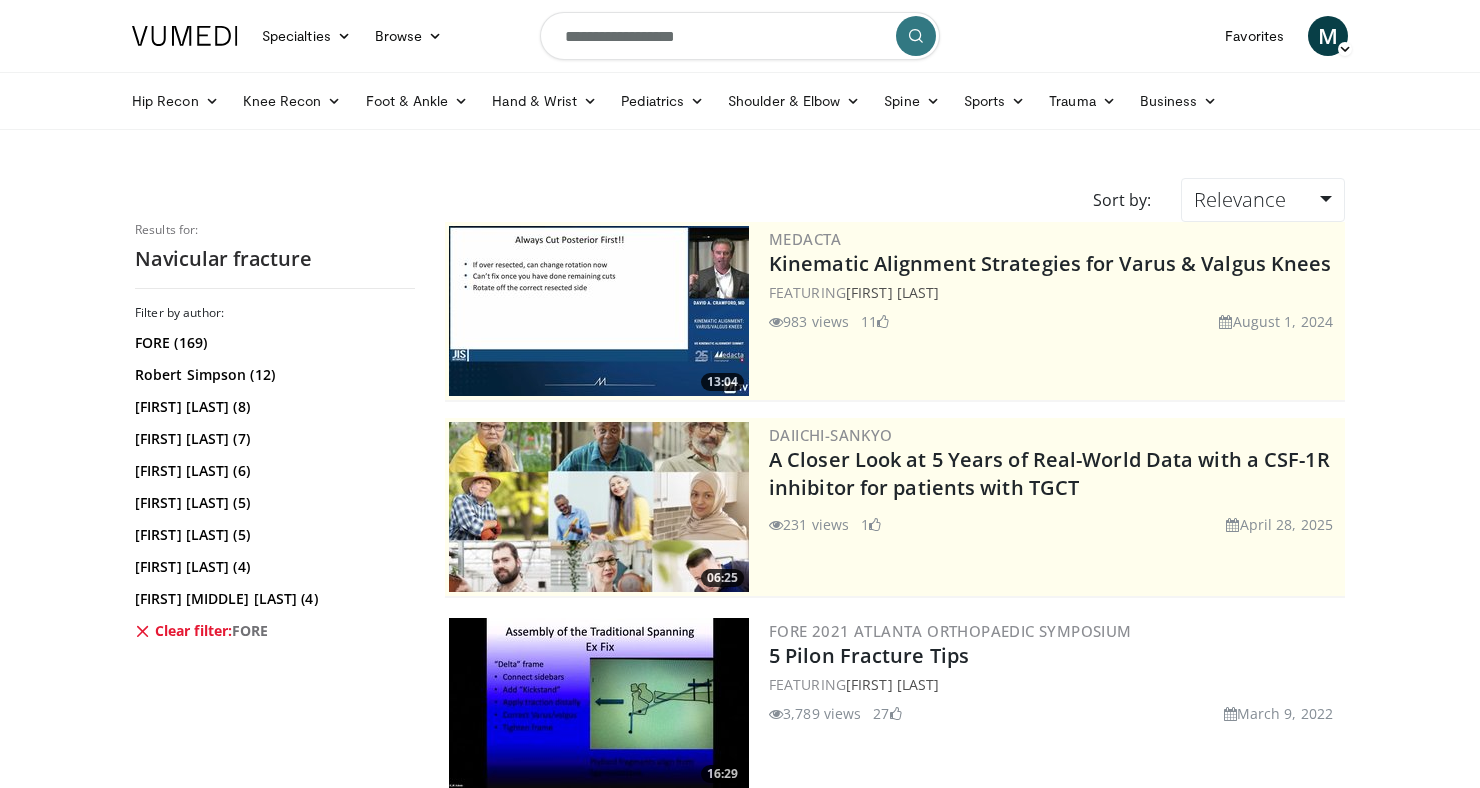 click on "**********" at bounding box center (740, 36) 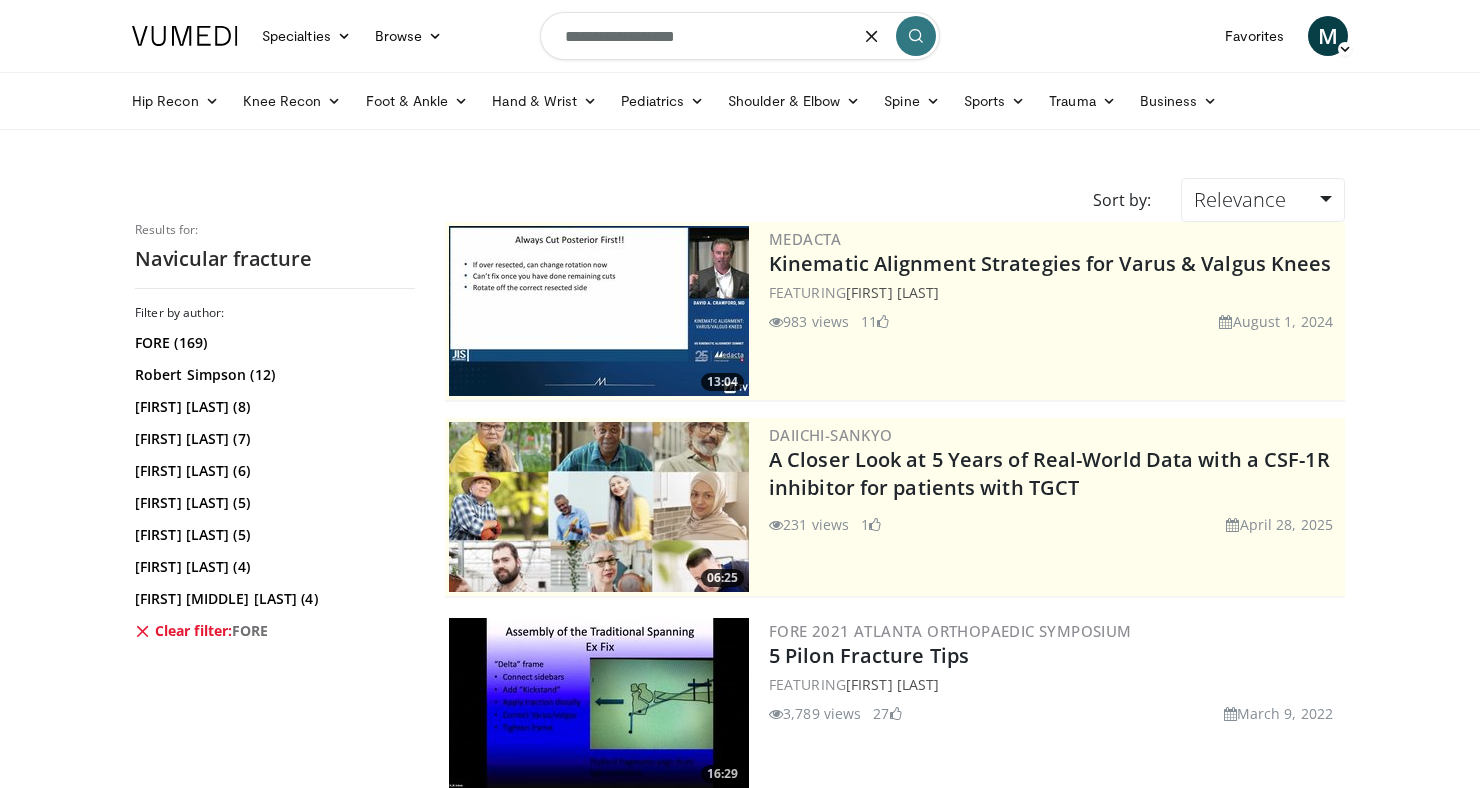 click on "**********" at bounding box center (740, 36) 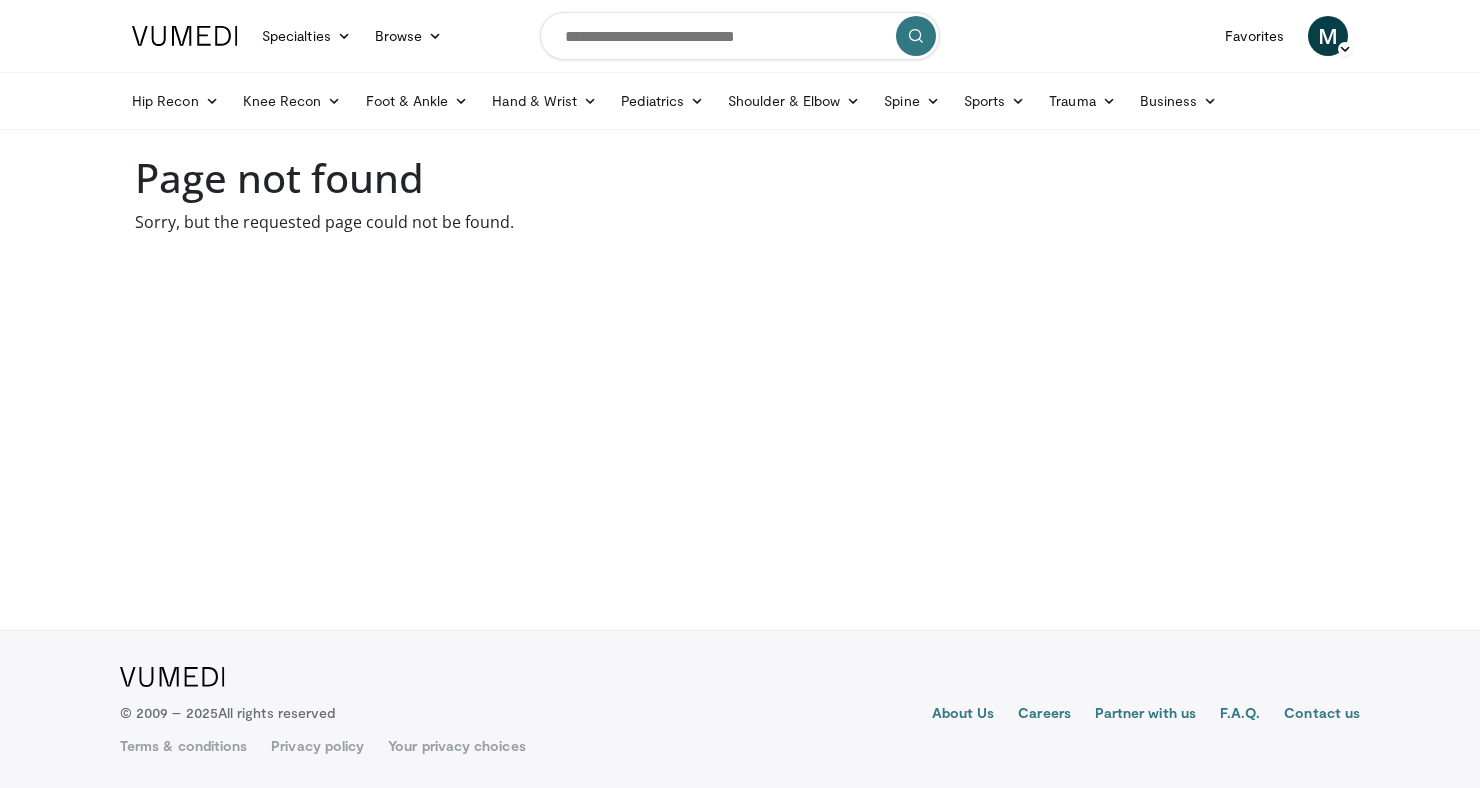 scroll, scrollTop: 0, scrollLeft: 0, axis: both 